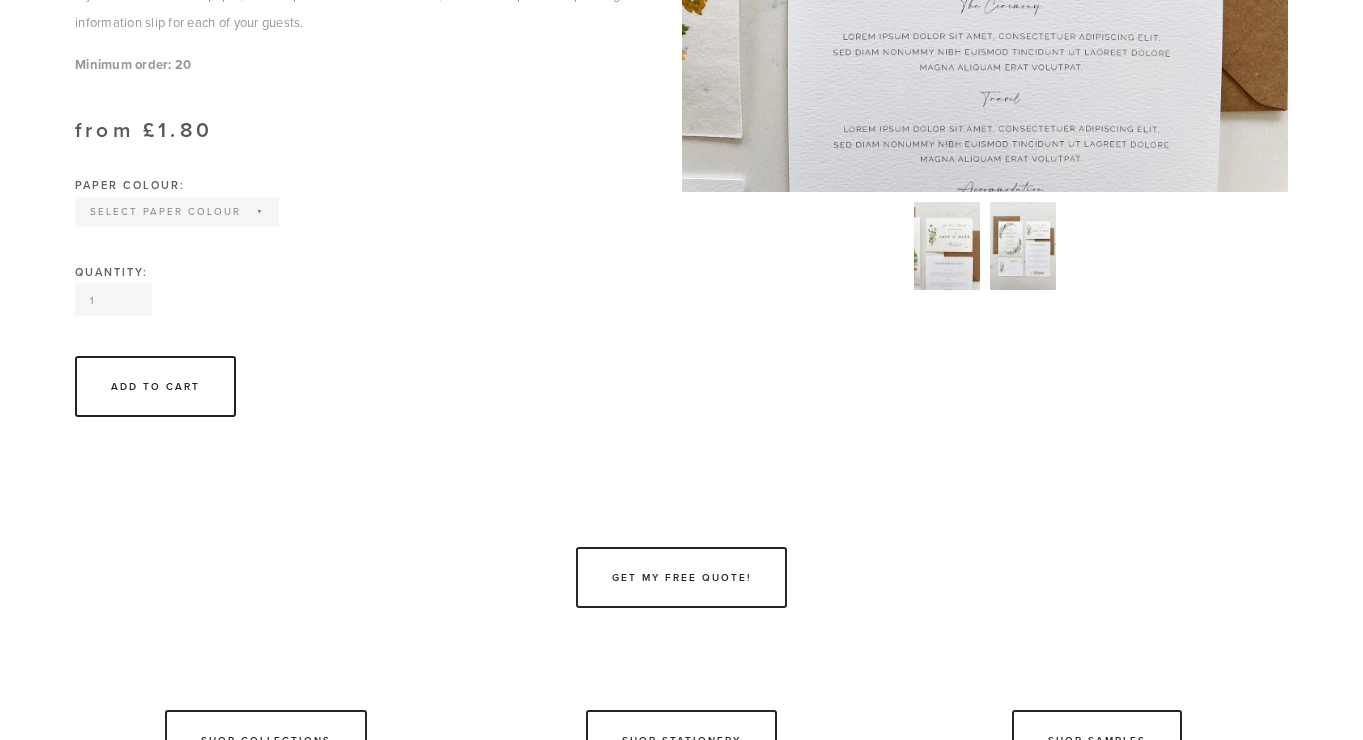 scroll, scrollTop: 951, scrollLeft: 0, axis: vertical 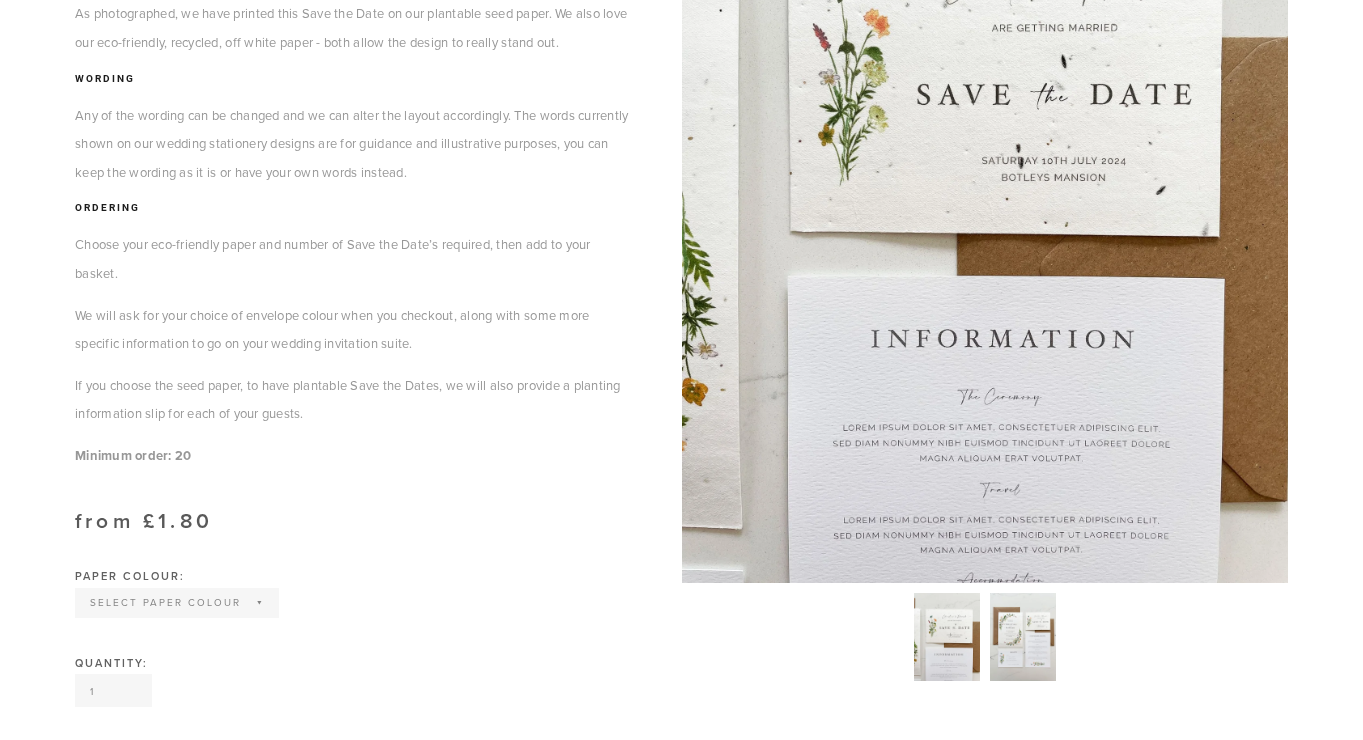 select on "Wildflower Seed paper" 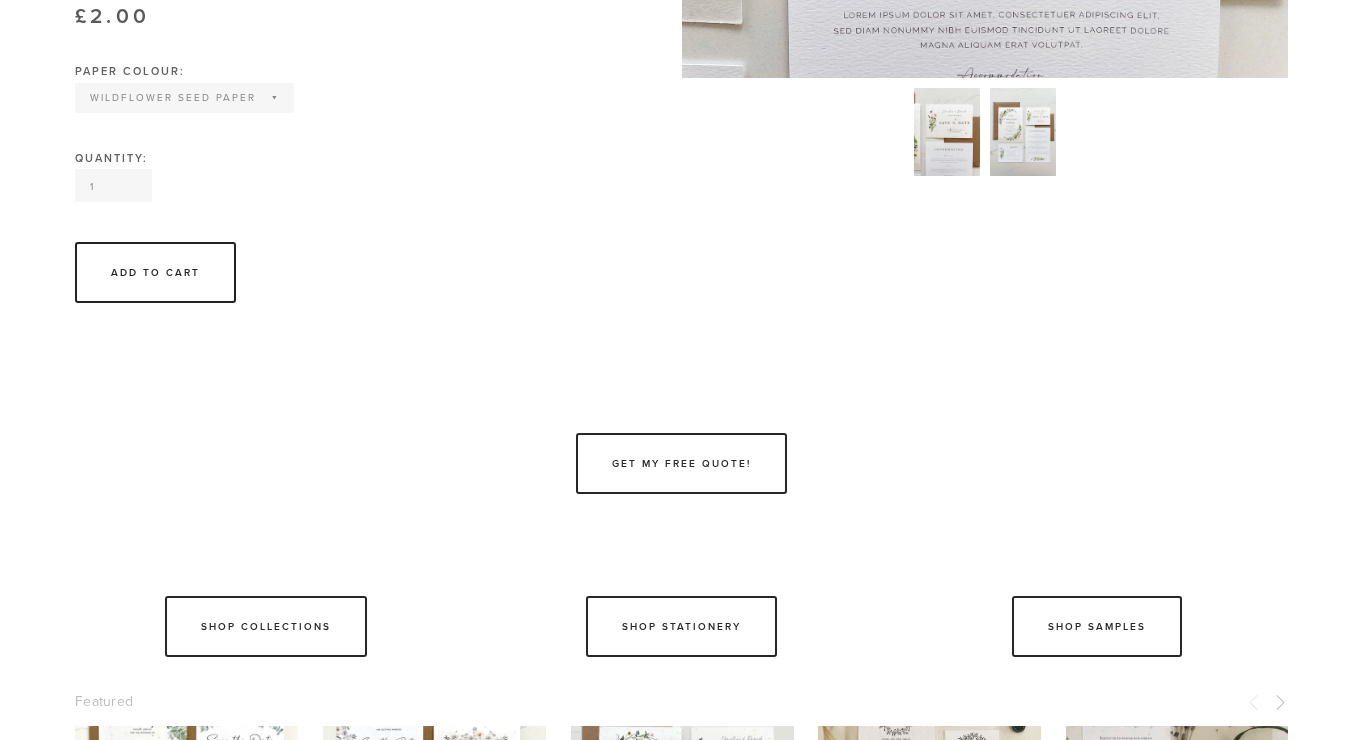 scroll, scrollTop: 1065, scrollLeft: 0, axis: vertical 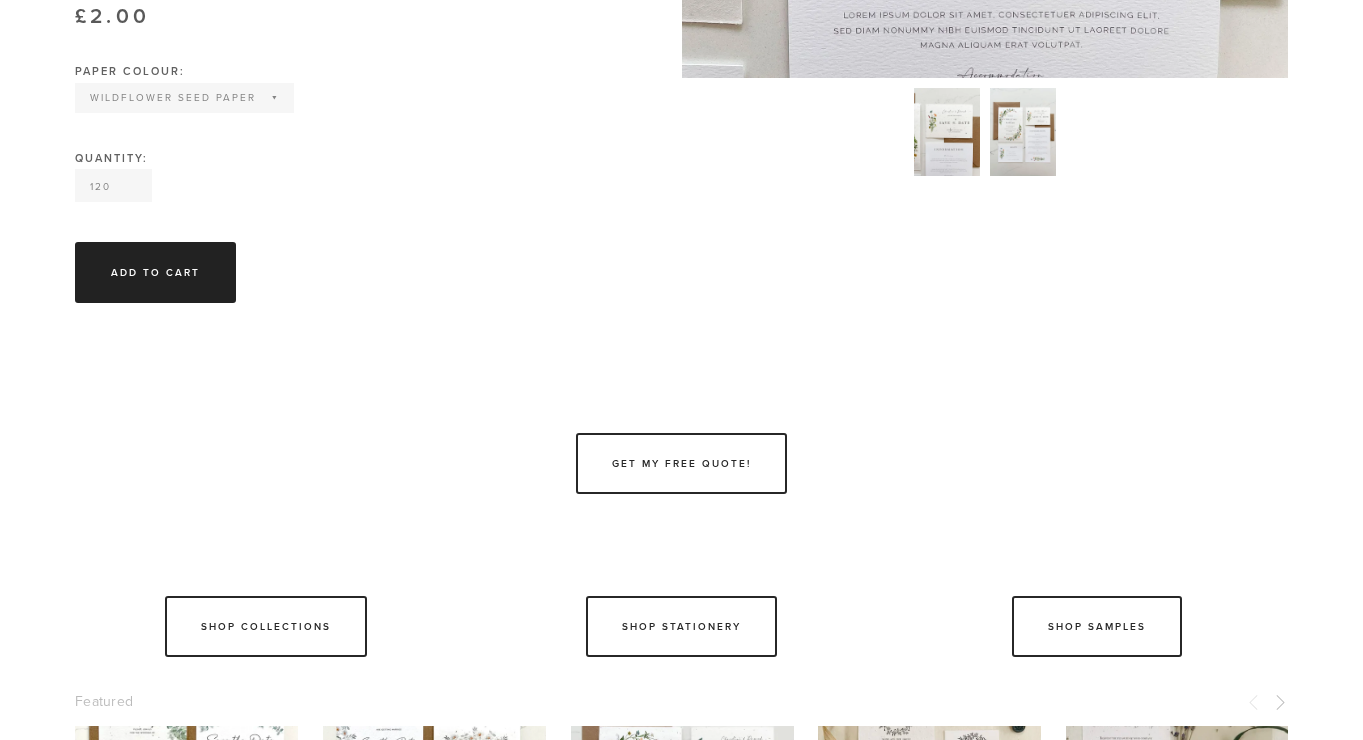 type on "120" 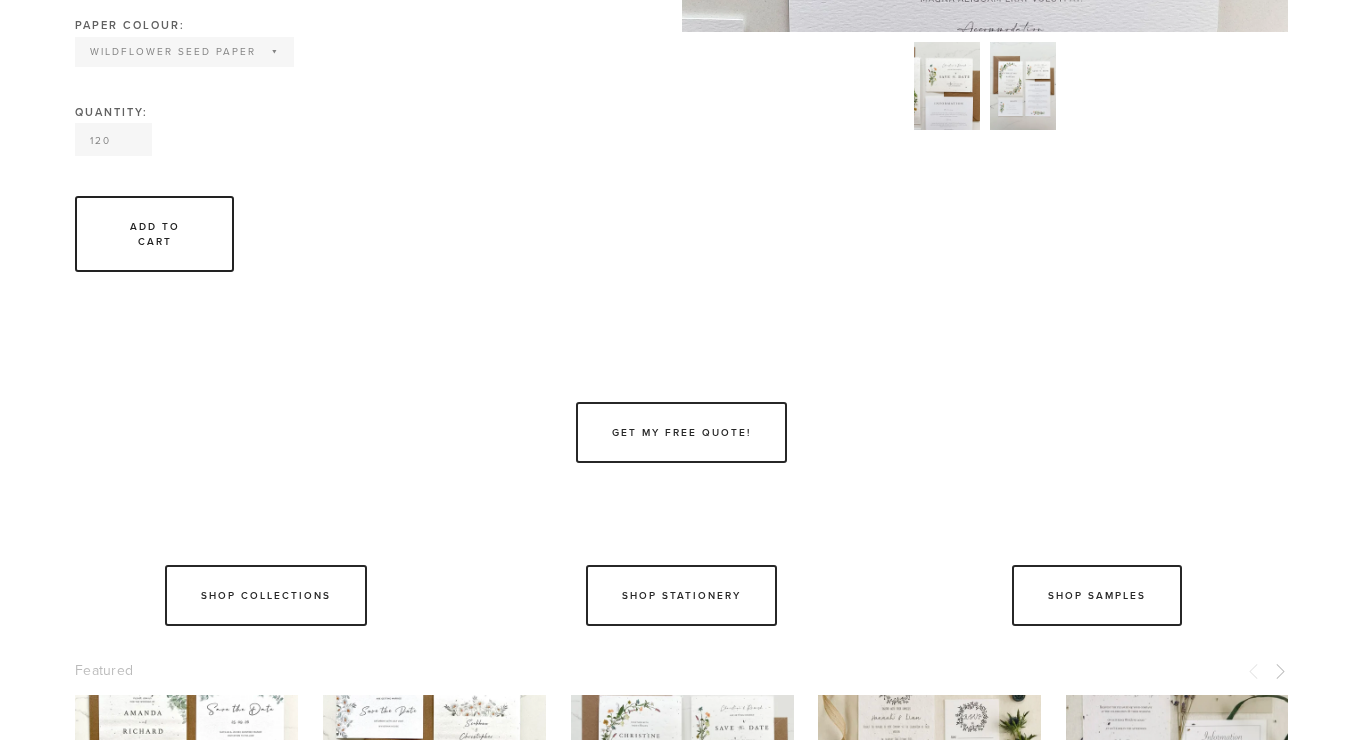 scroll, scrollTop: 1090, scrollLeft: 0, axis: vertical 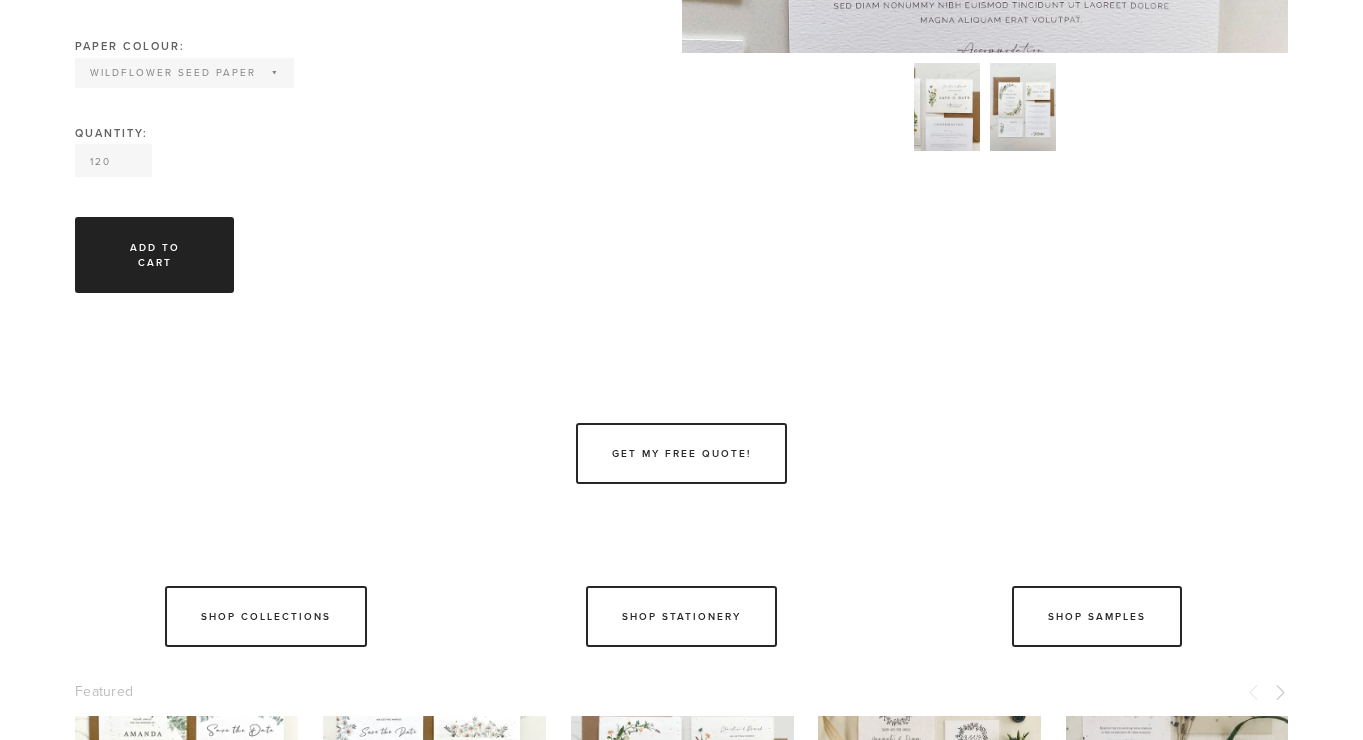 click on "Add To Cart" at bounding box center (154, 255) 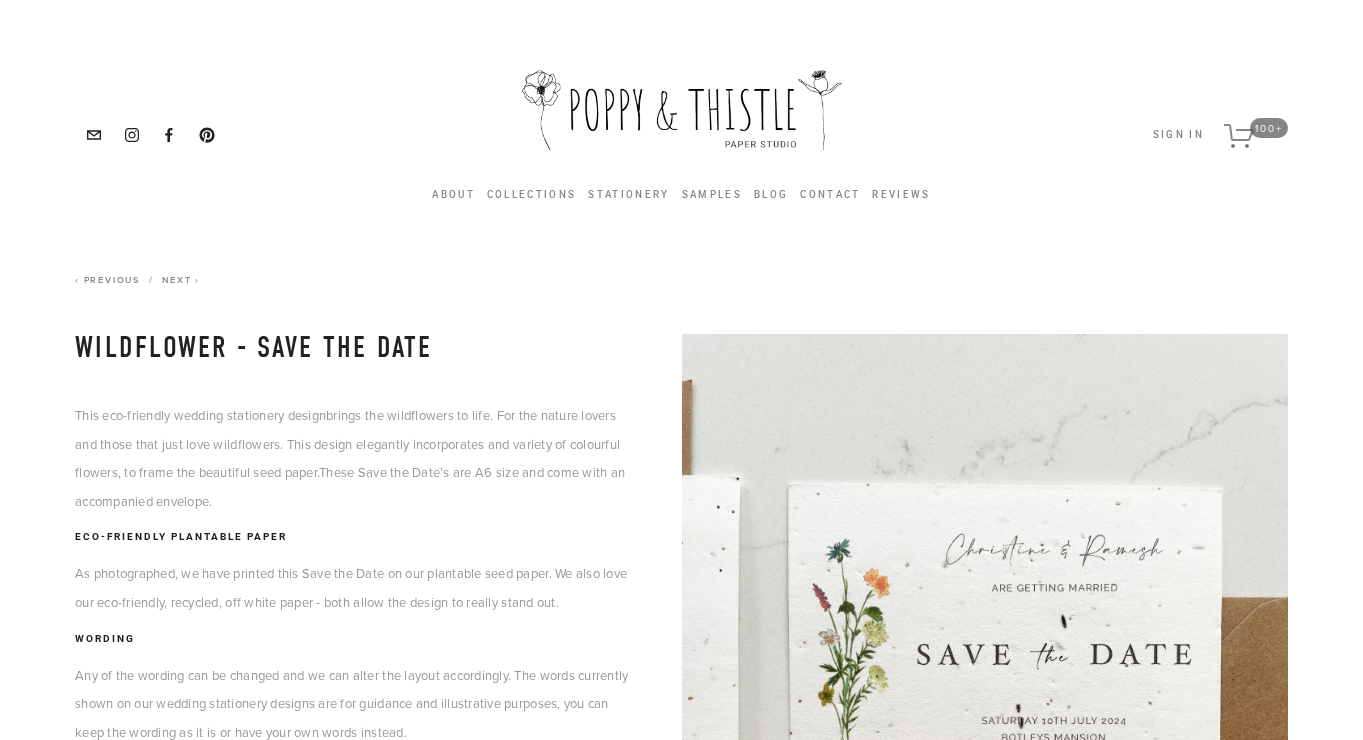 scroll, scrollTop: 0, scrollLeft: 0, axis: both 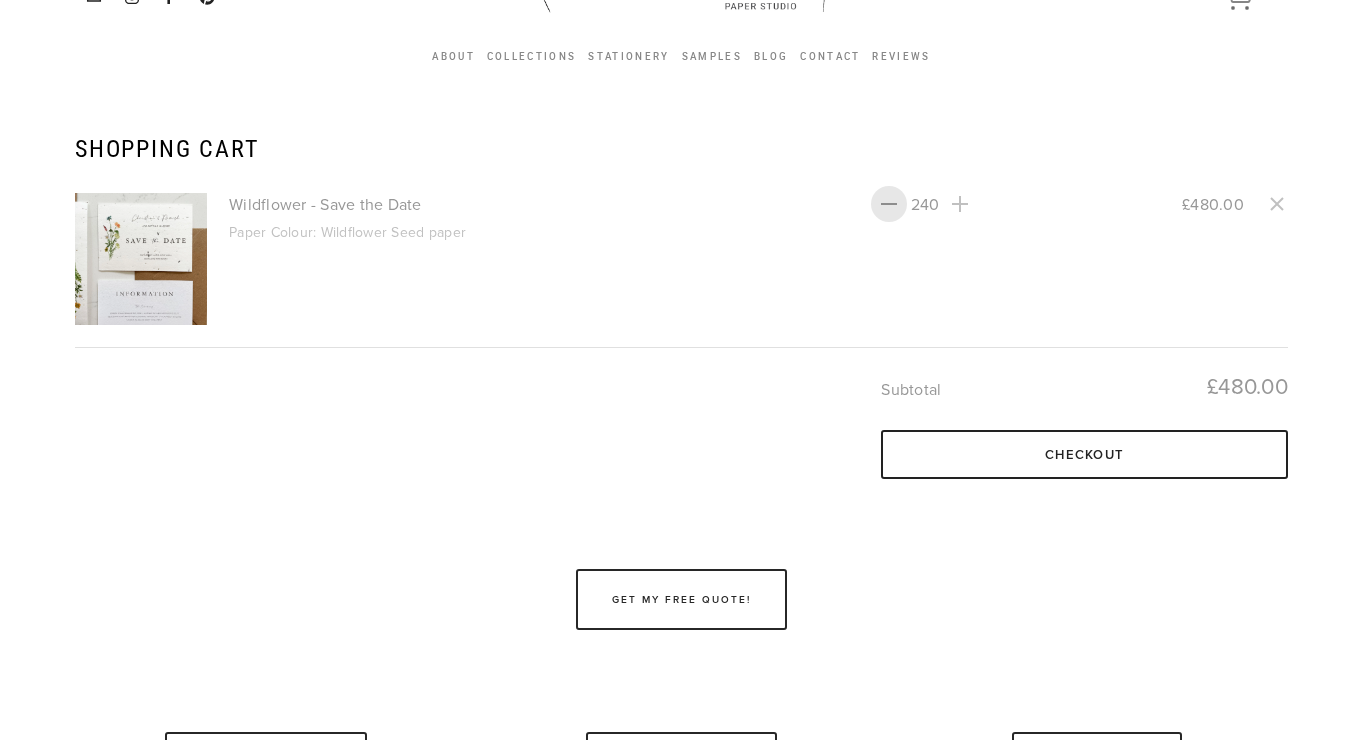 drag, startPoint x: 940, startPoint y: 201, endPoint x: 904, endPoint y: 201, distance: 36 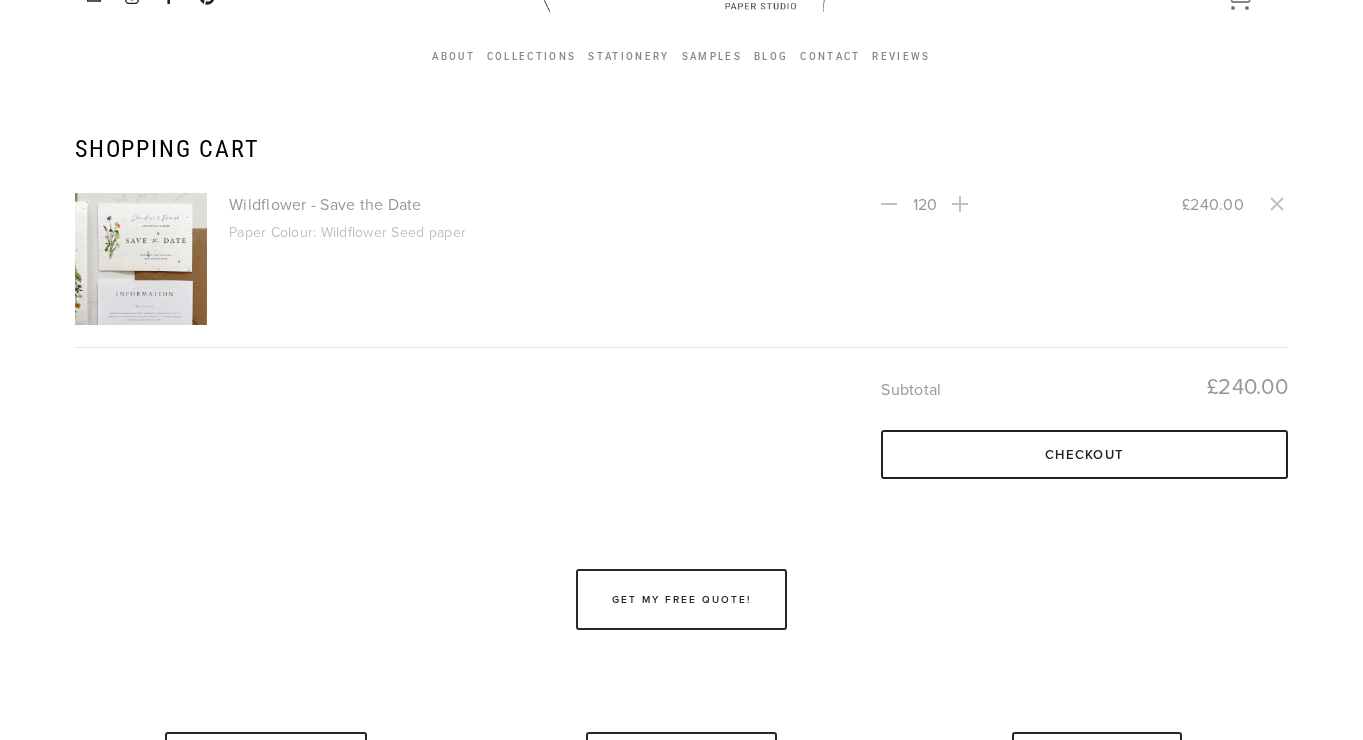 type on "120" 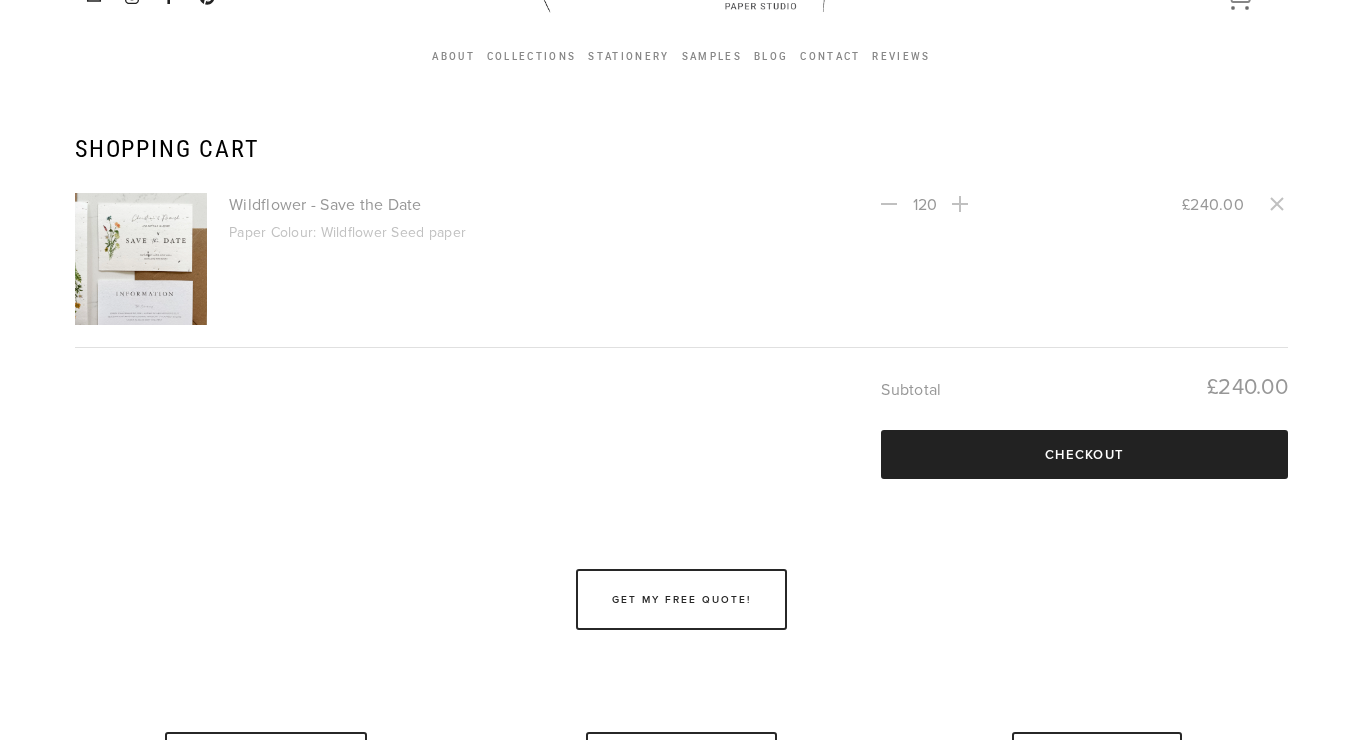 click on "Checkout" at bounding box center (1084, 455) 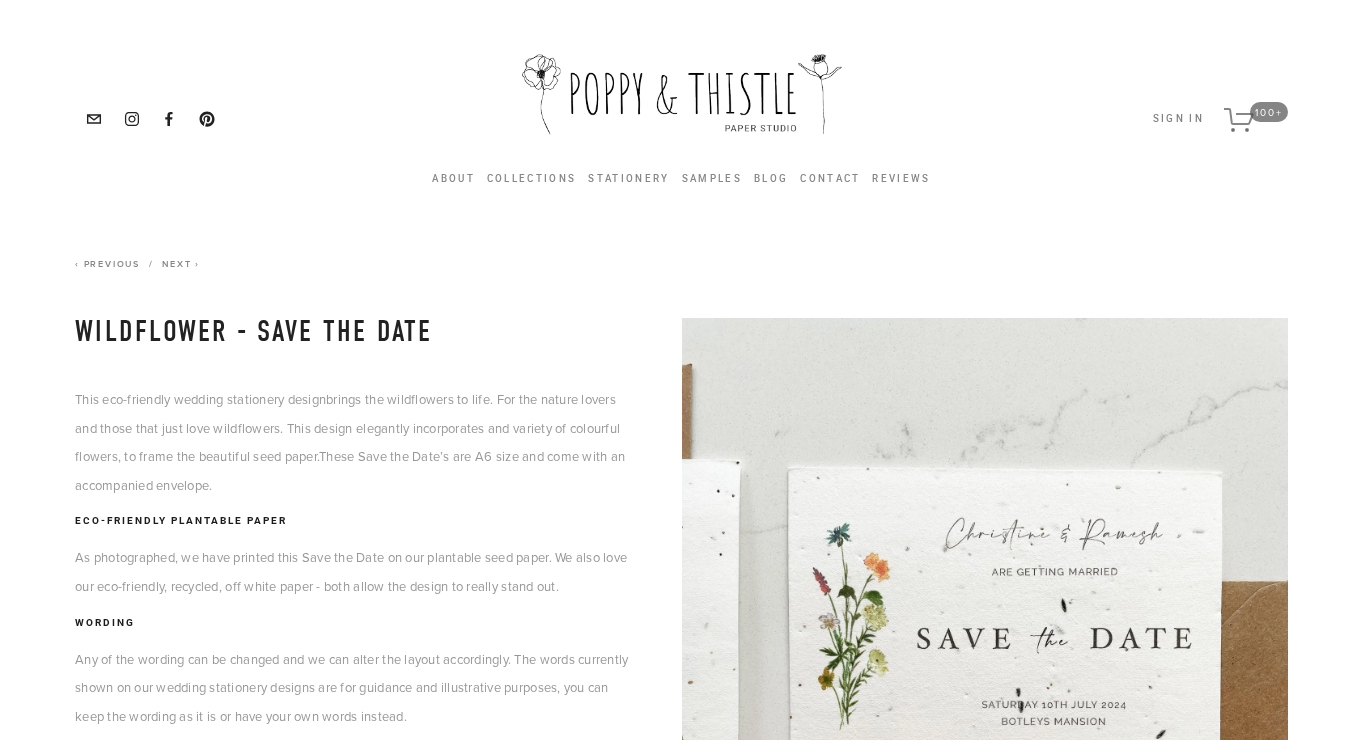 scroll, scrollTop: 14, scrollLeft: 0, axis: vertical 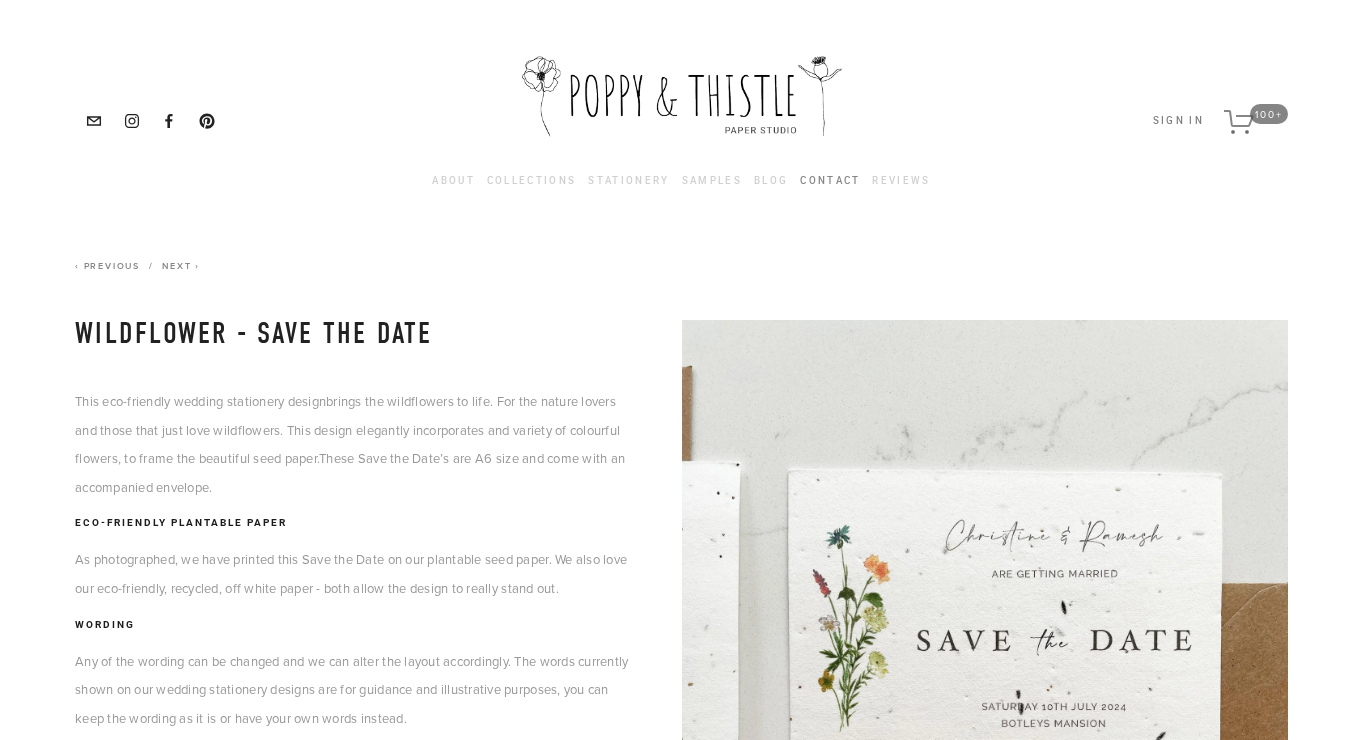 click on "Contact" at bounding box center [830, 181] 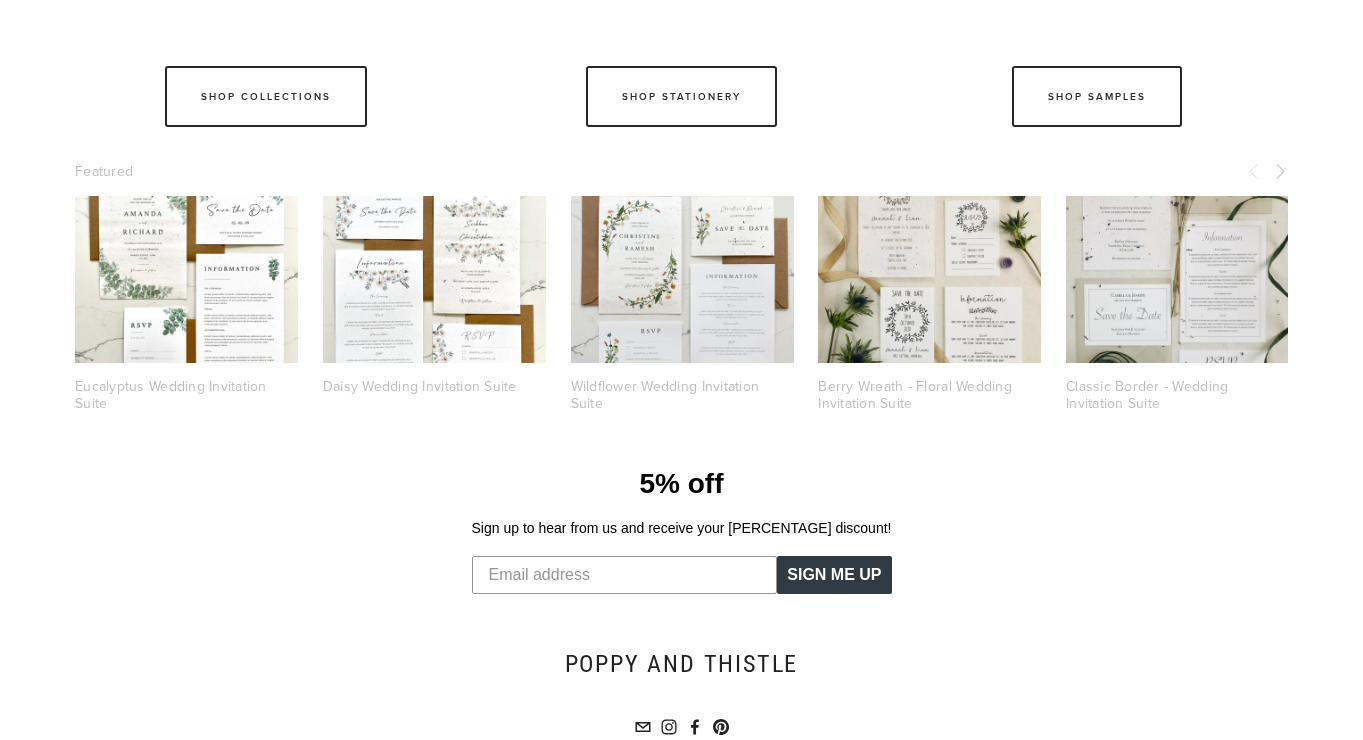 scroll, scrollTop: 1106, scrollLeft: 0, axis: vertical 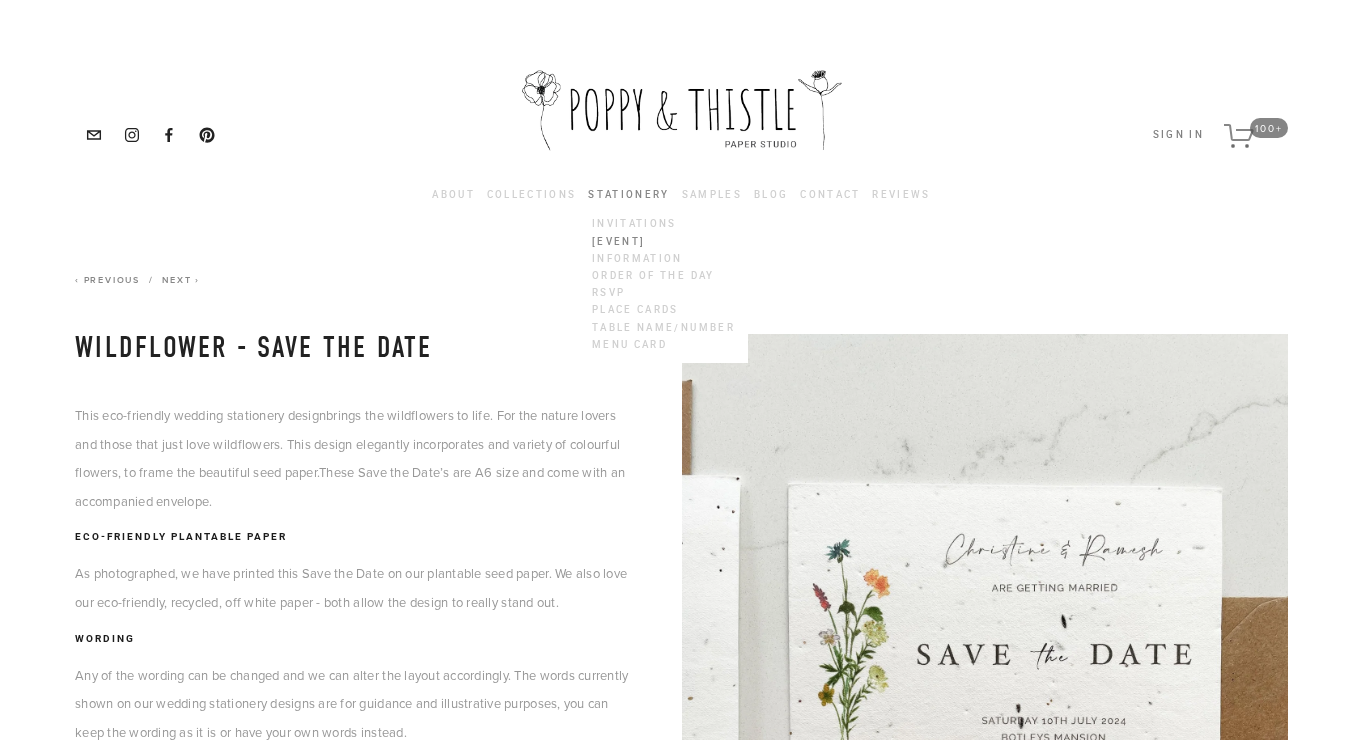 click on "[EVENT]" at bounding box center [663, 241] 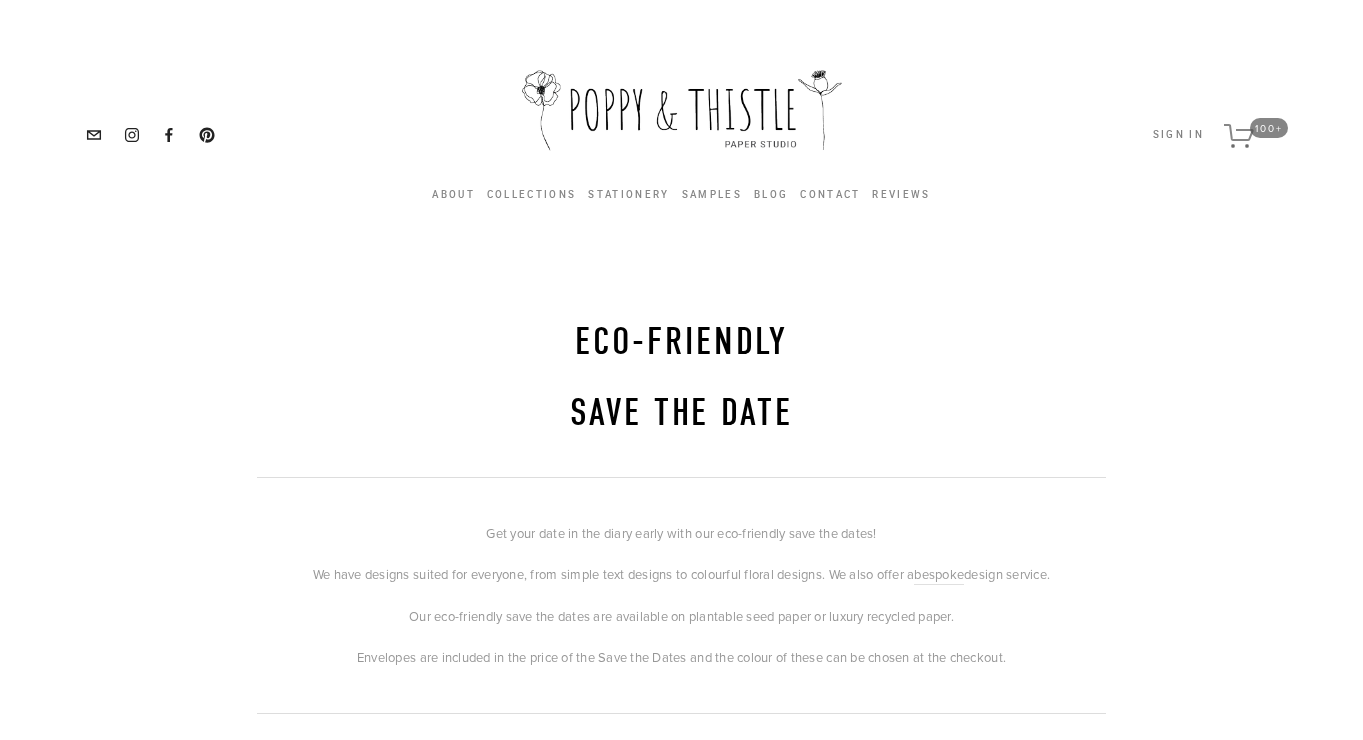 scroll, scrollTop: 0, scrollLeft: 0, axis: both 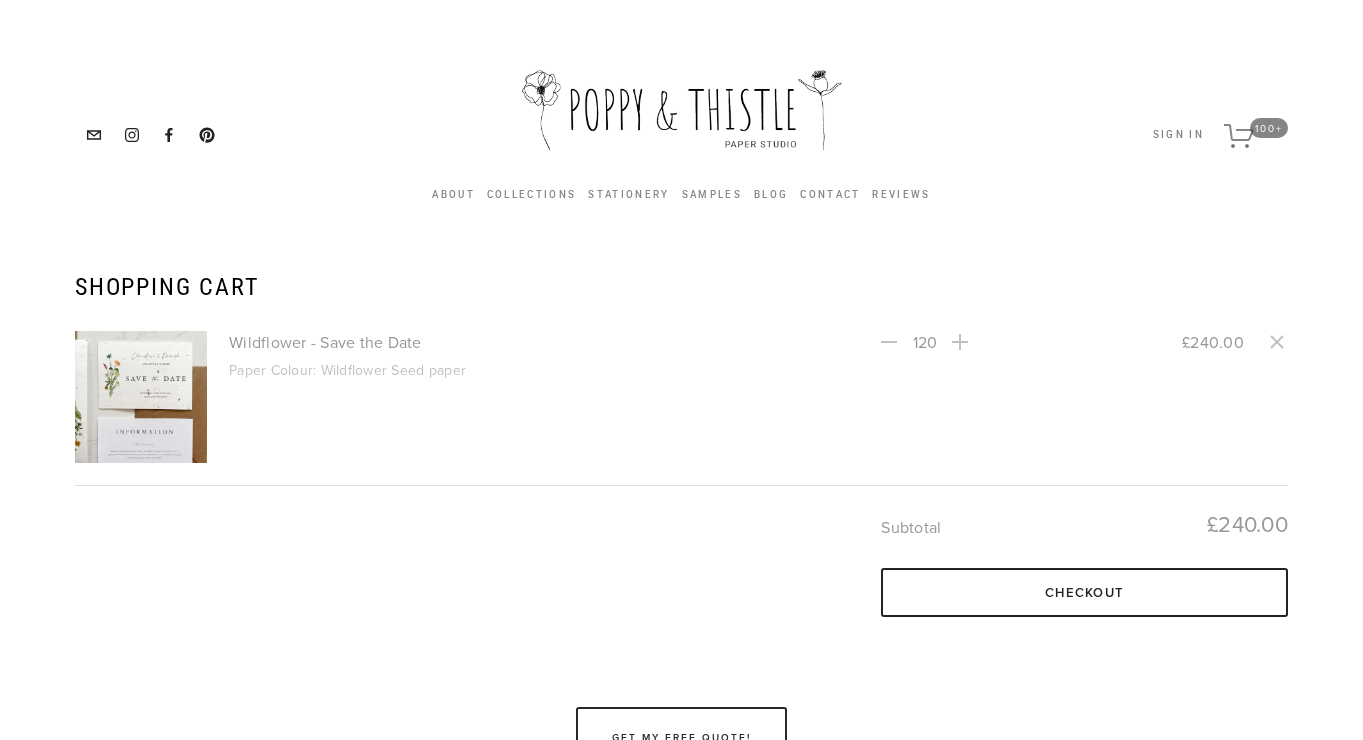click at bounding box center [141, 397] 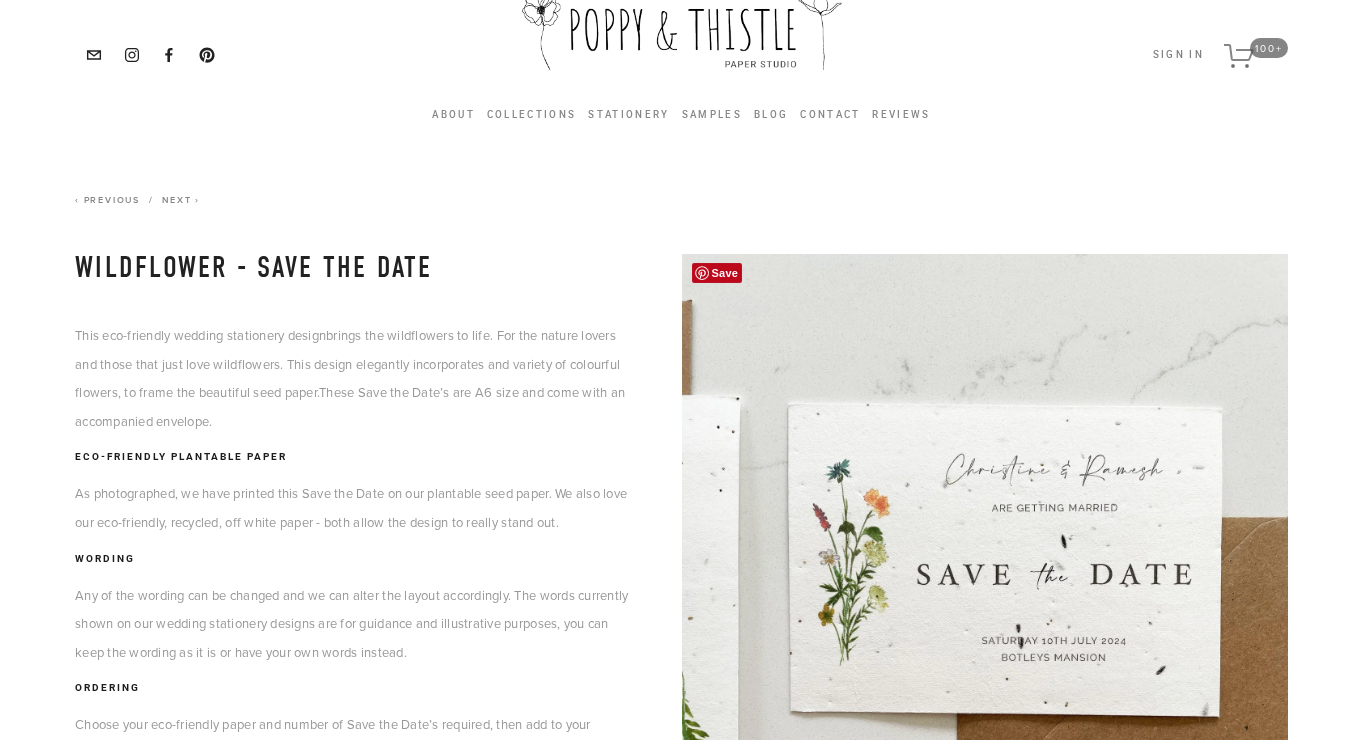 scroll, scrollTop: 75, scrollLeft: 0, axis: vertical 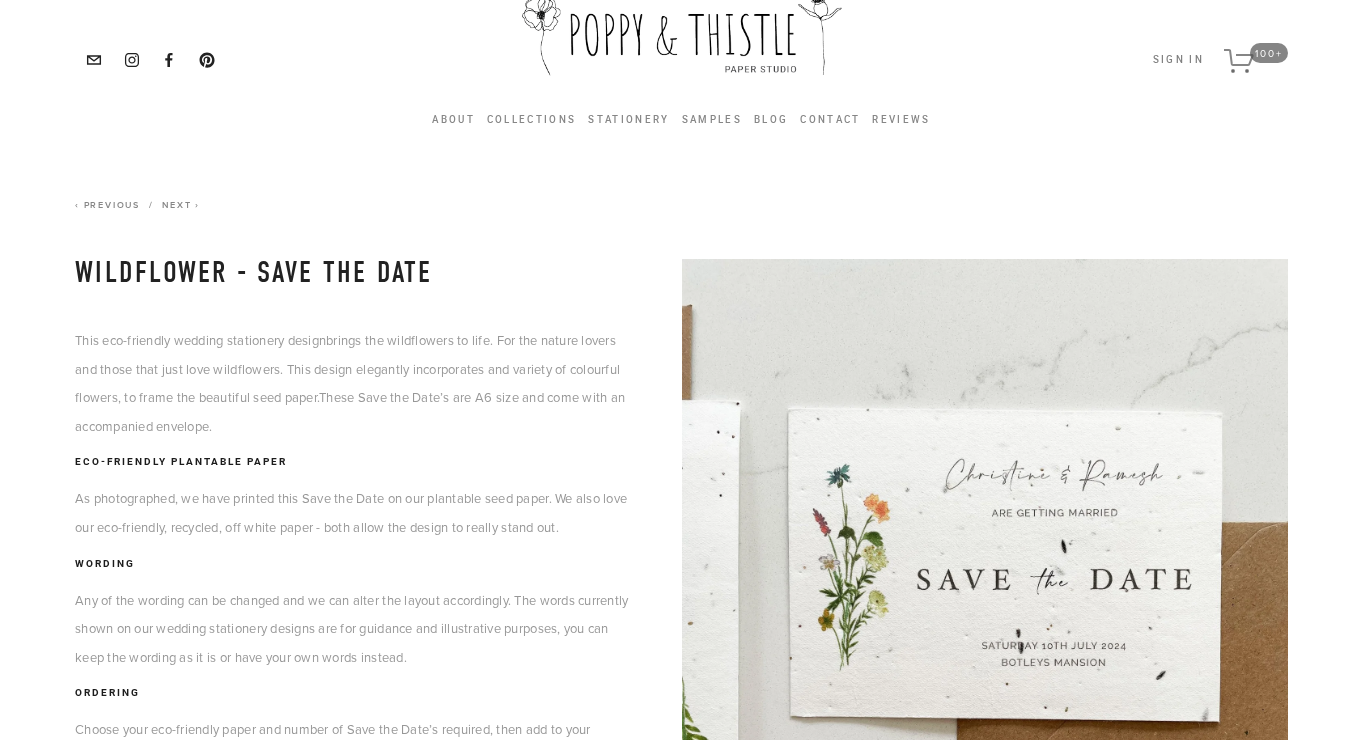 click on "100+" at bounding box center (1269, 53) 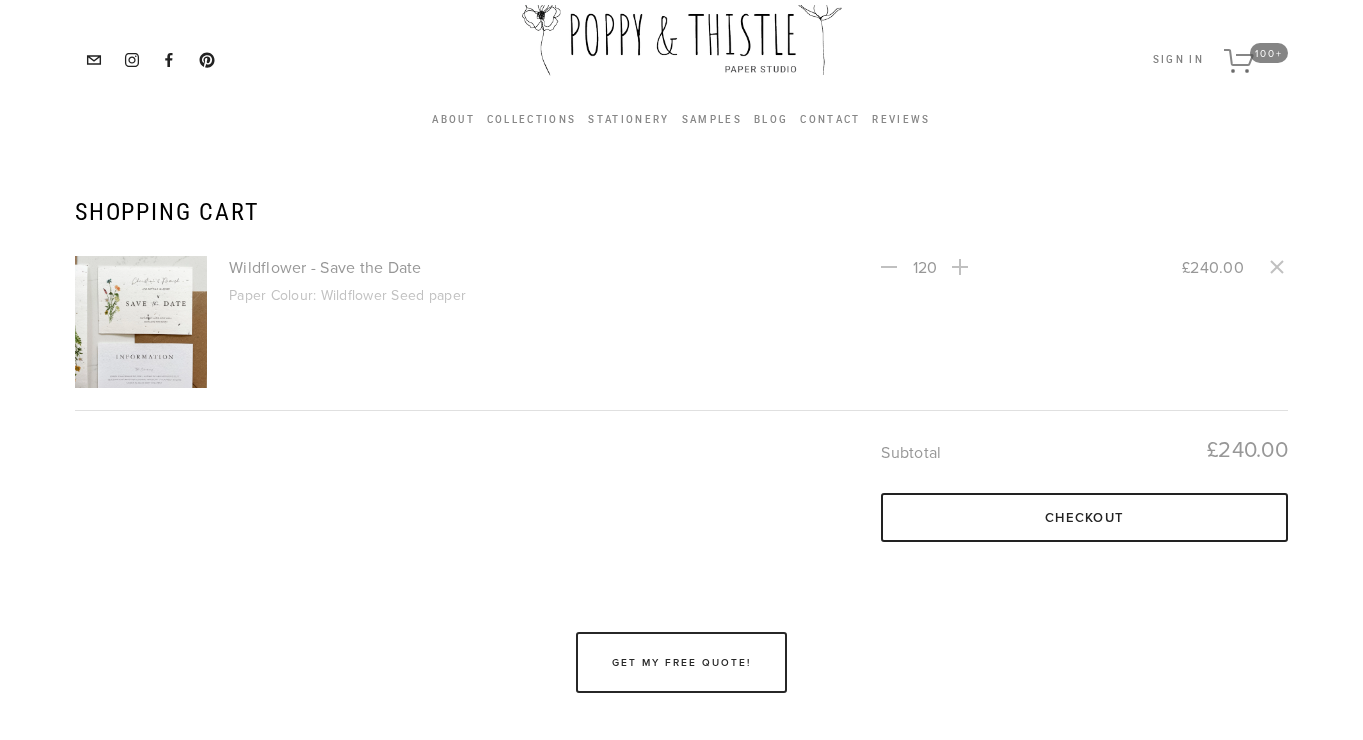 scroll, scrollTop: 0, scrollLeft: 0, axis: both 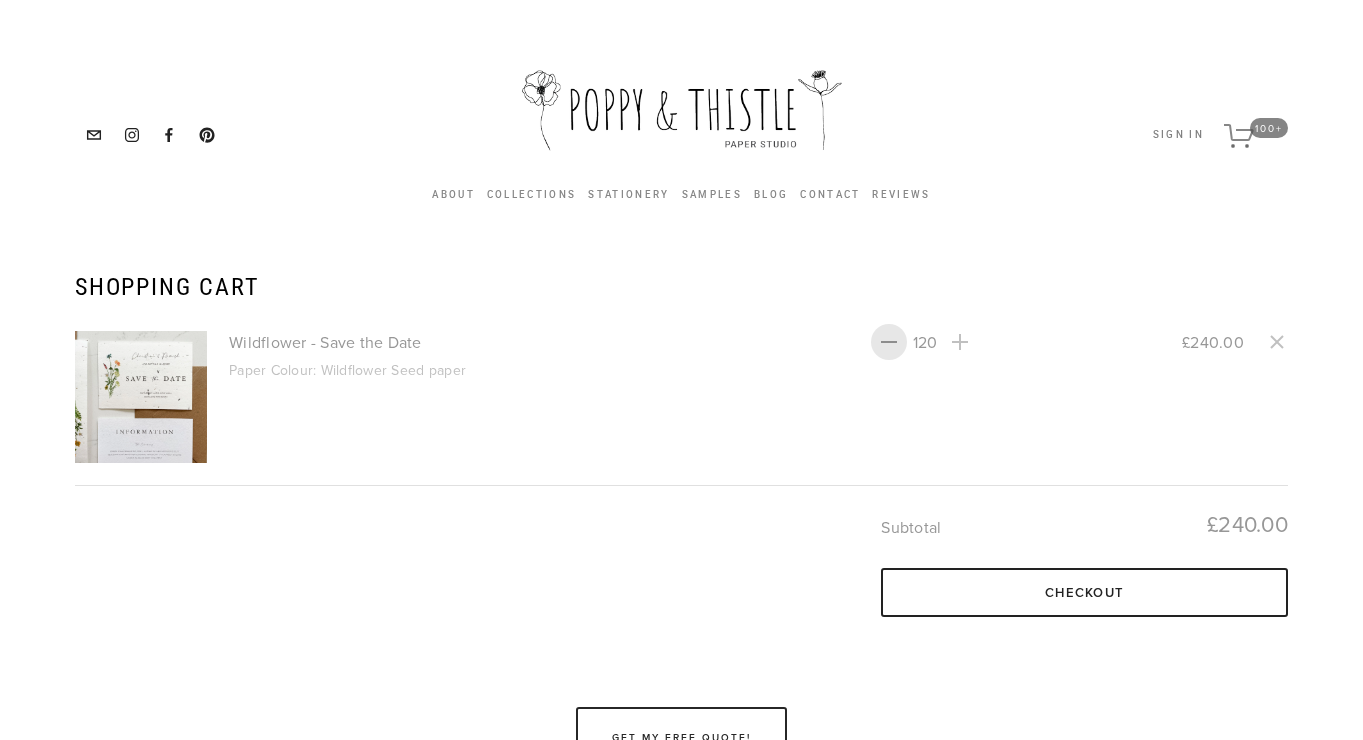 drag, startPoint x: 935, startPoint y: 339, endPoint x: 901, endPoint y: 339, distance: 34 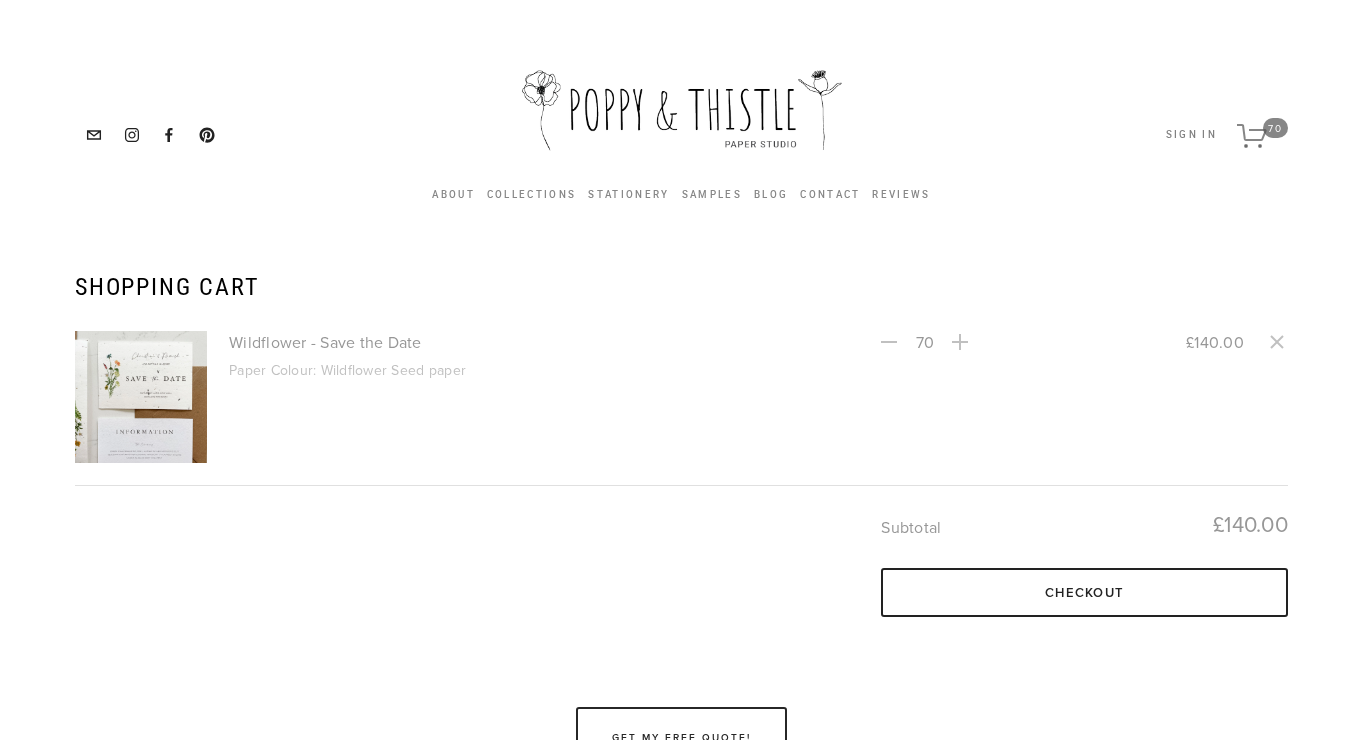 type on "70" 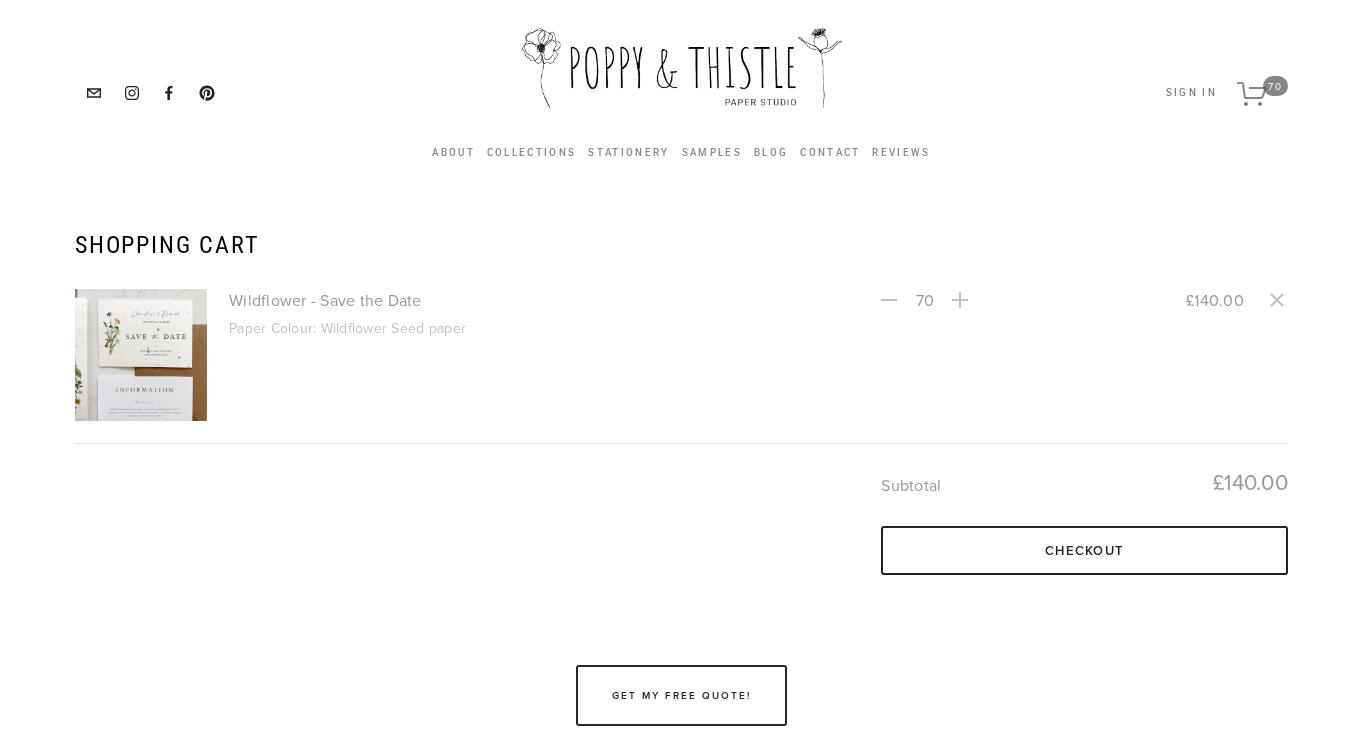 scroll, scrollTop: 46, scrollLeft: 0, axis: vertical 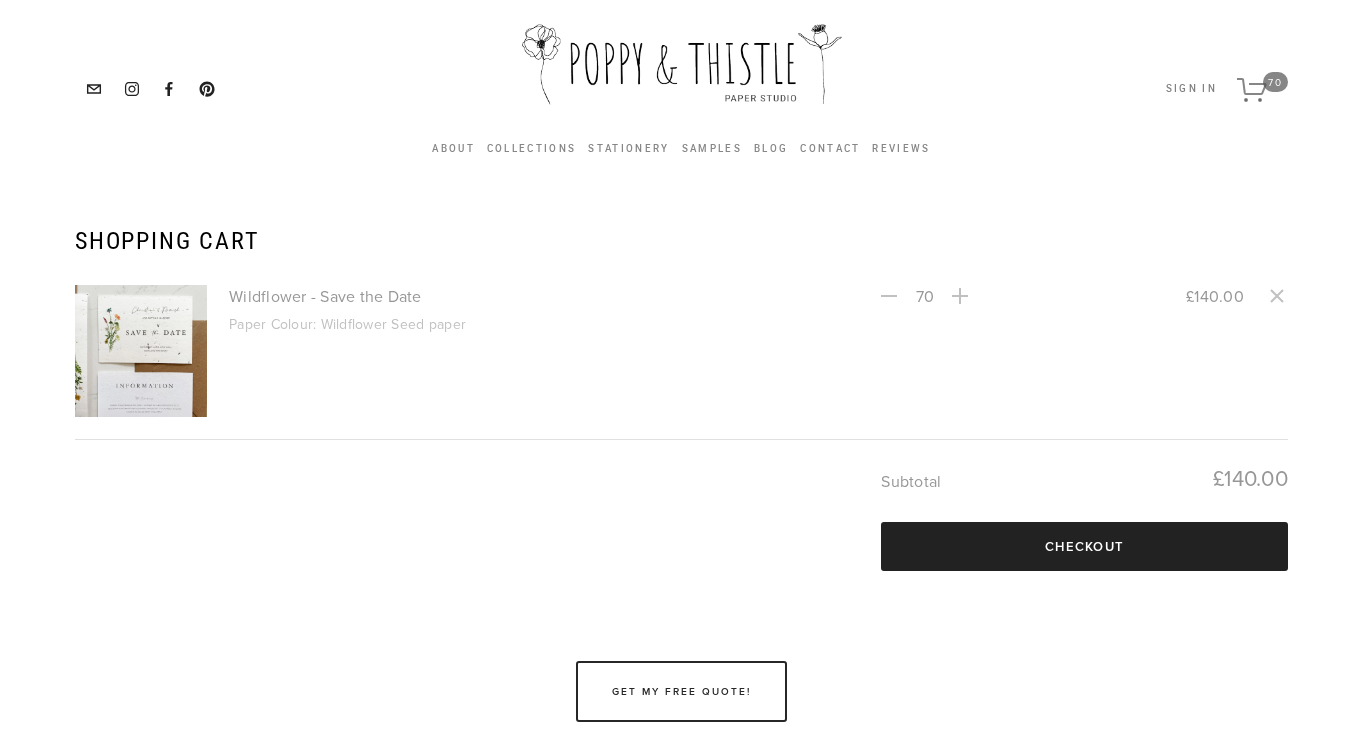 click on "Checkout" at bounding box center (1084, 547) 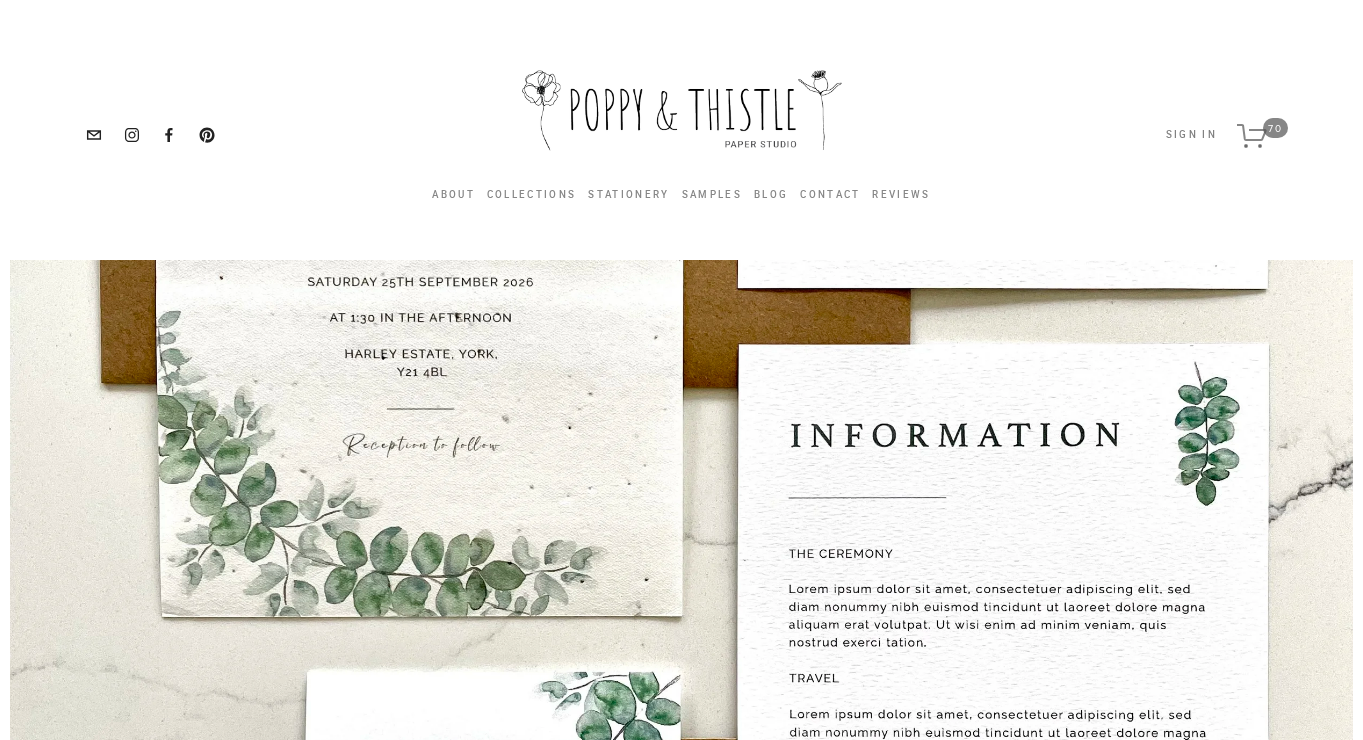 scroll, scrollTop: 0, scrollLeft: 0, axis: both 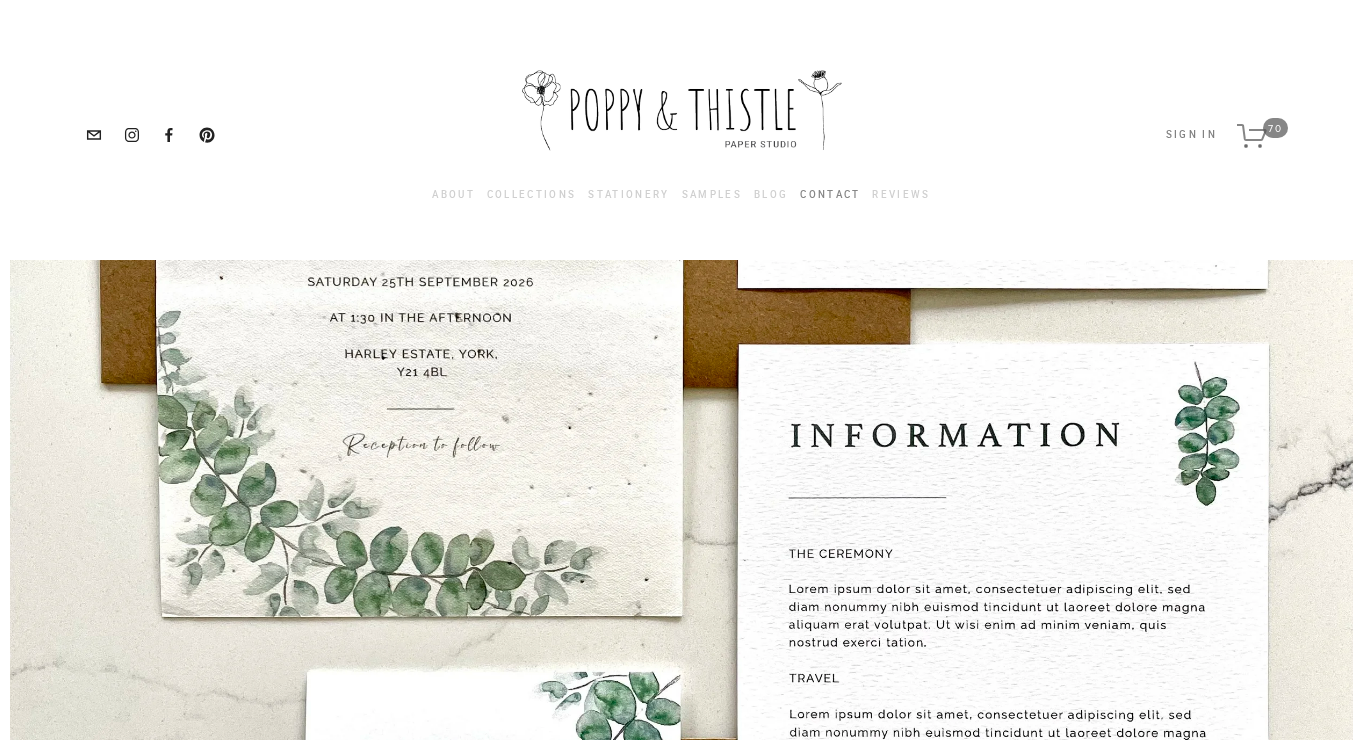 click on "Contact" at bounding box center [830, 195] 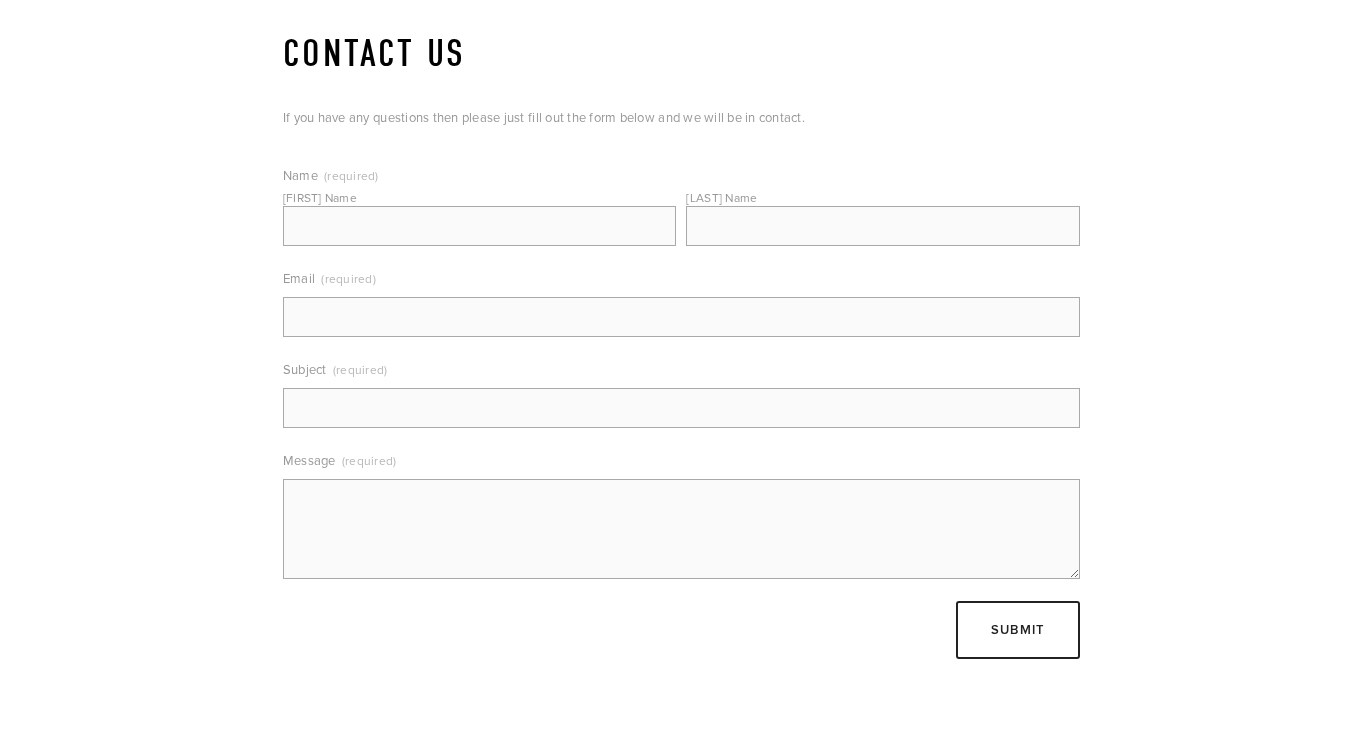 scroll, scrollTop: 252, scrollLeft: 0, axis: vertical 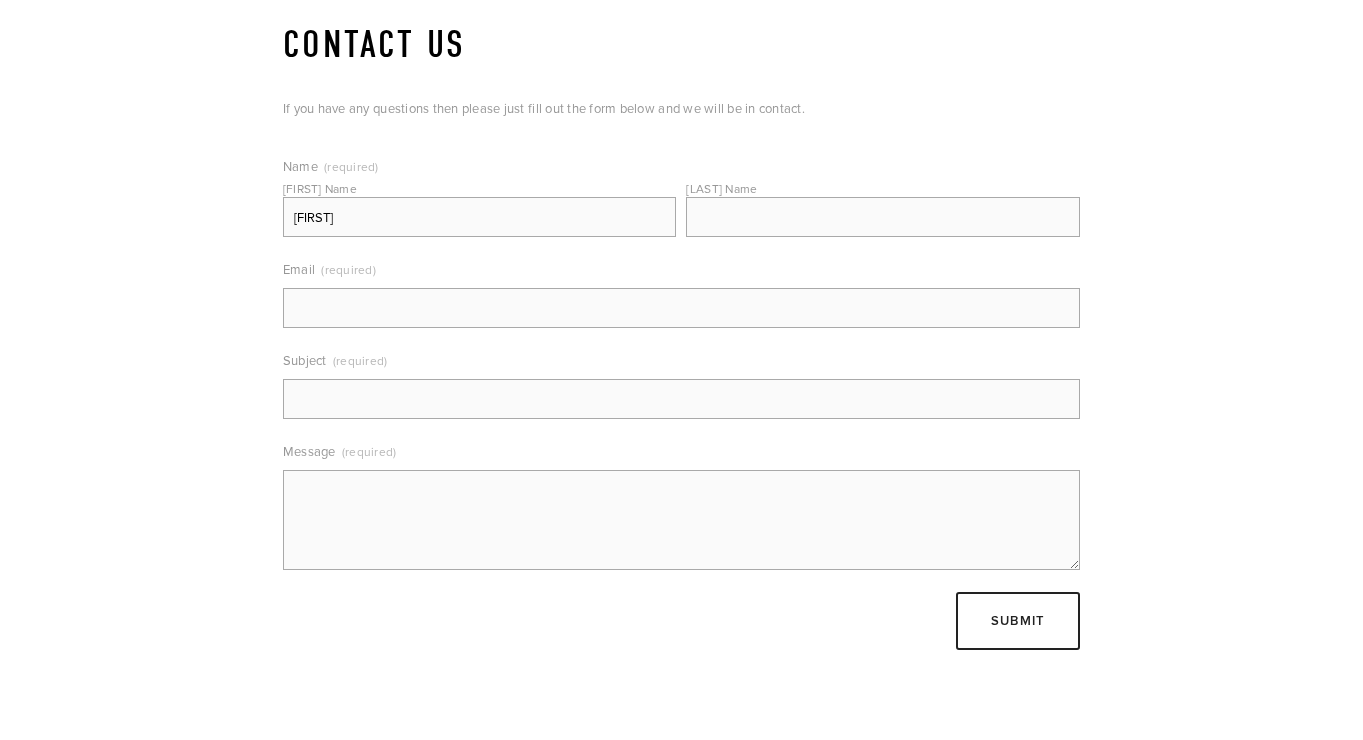 type on "[FIRST]" 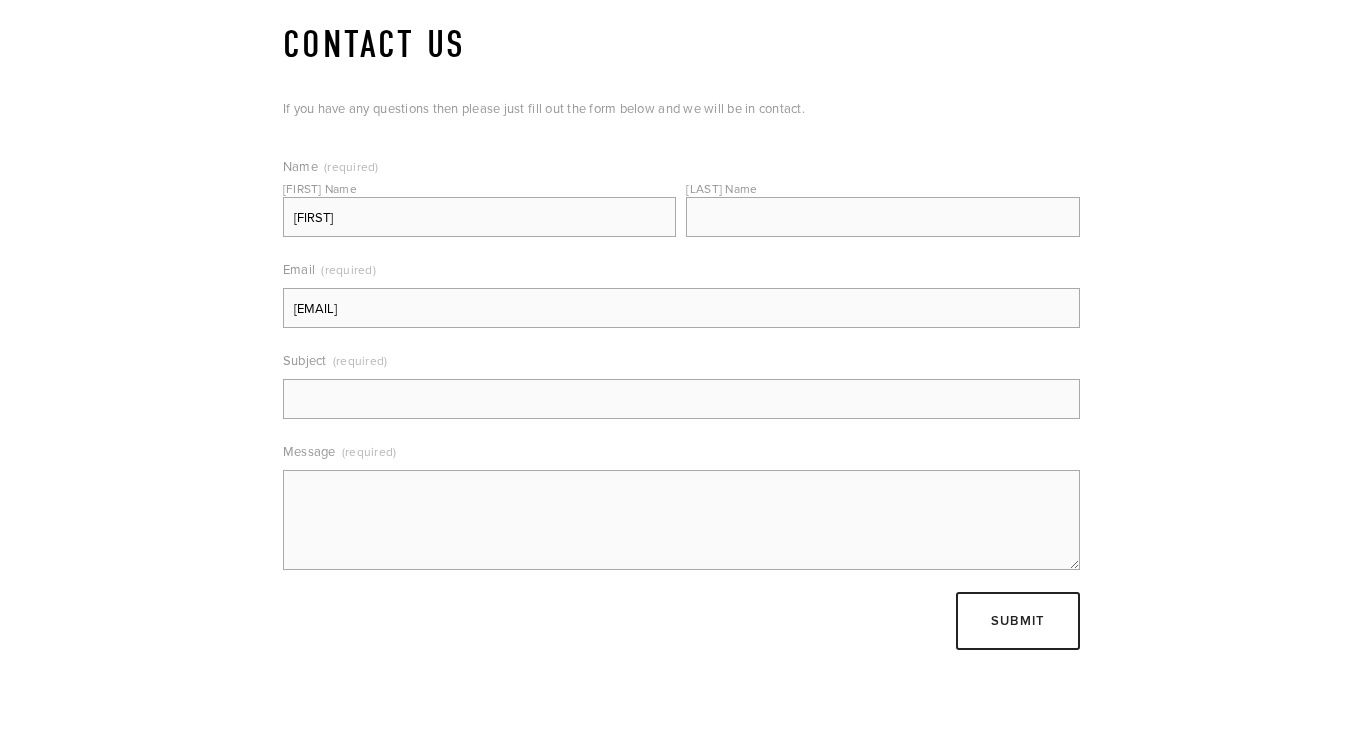 type on "[EMAIL]" 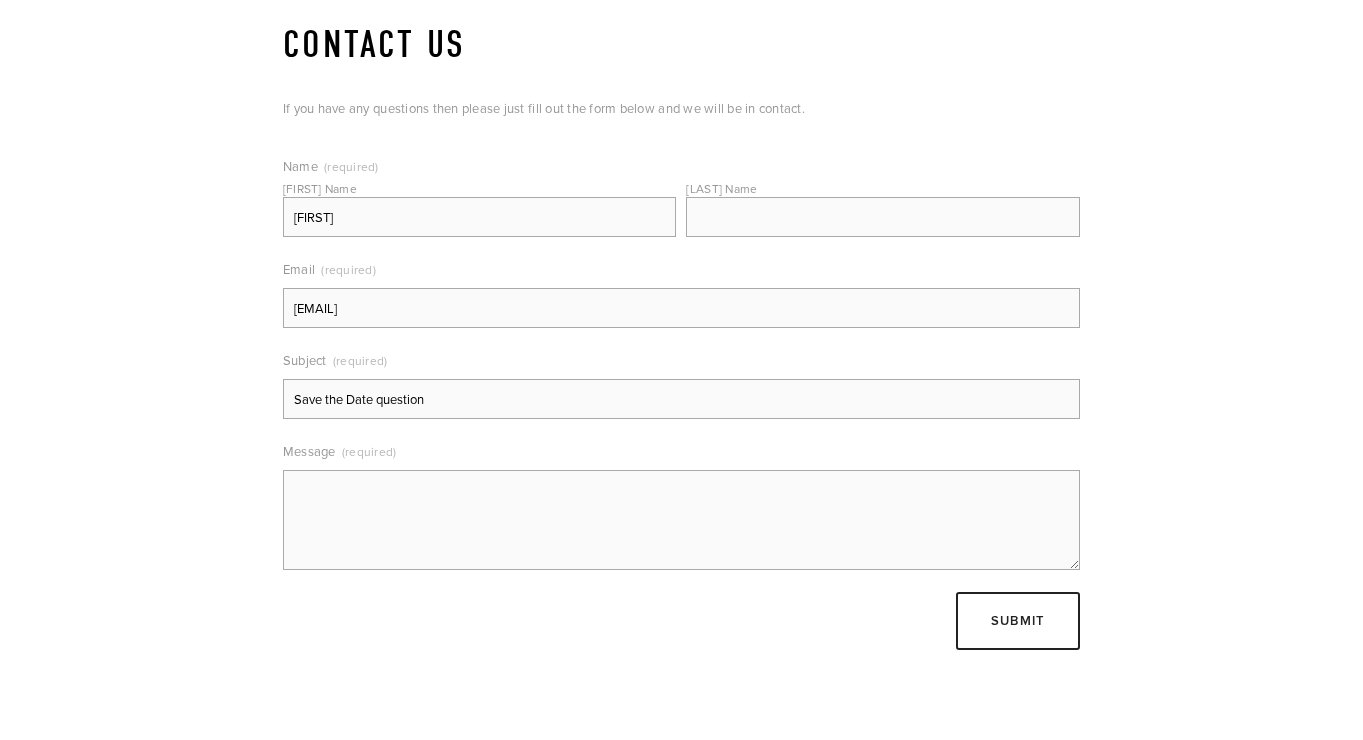 type on "Save the Date question" 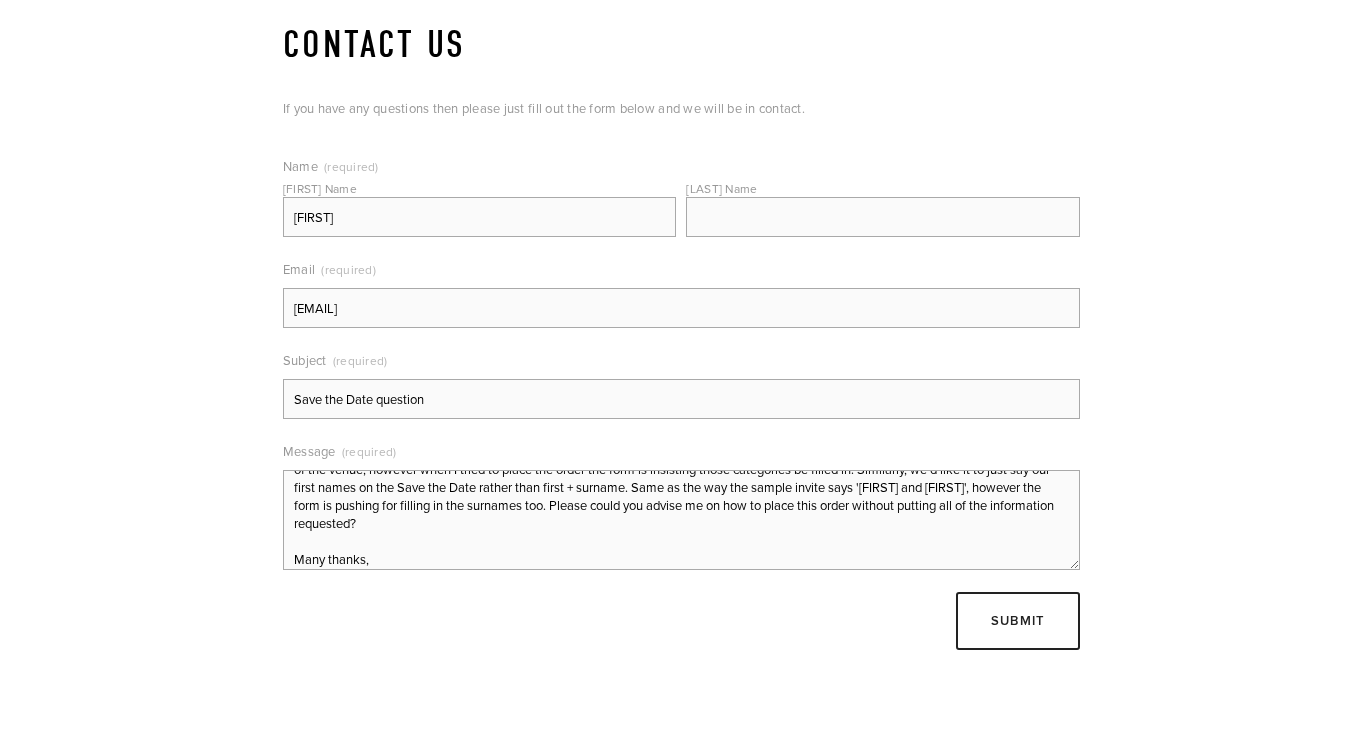 scroll, scrollTop: 93, scrollLeft: 0, axis: vertical 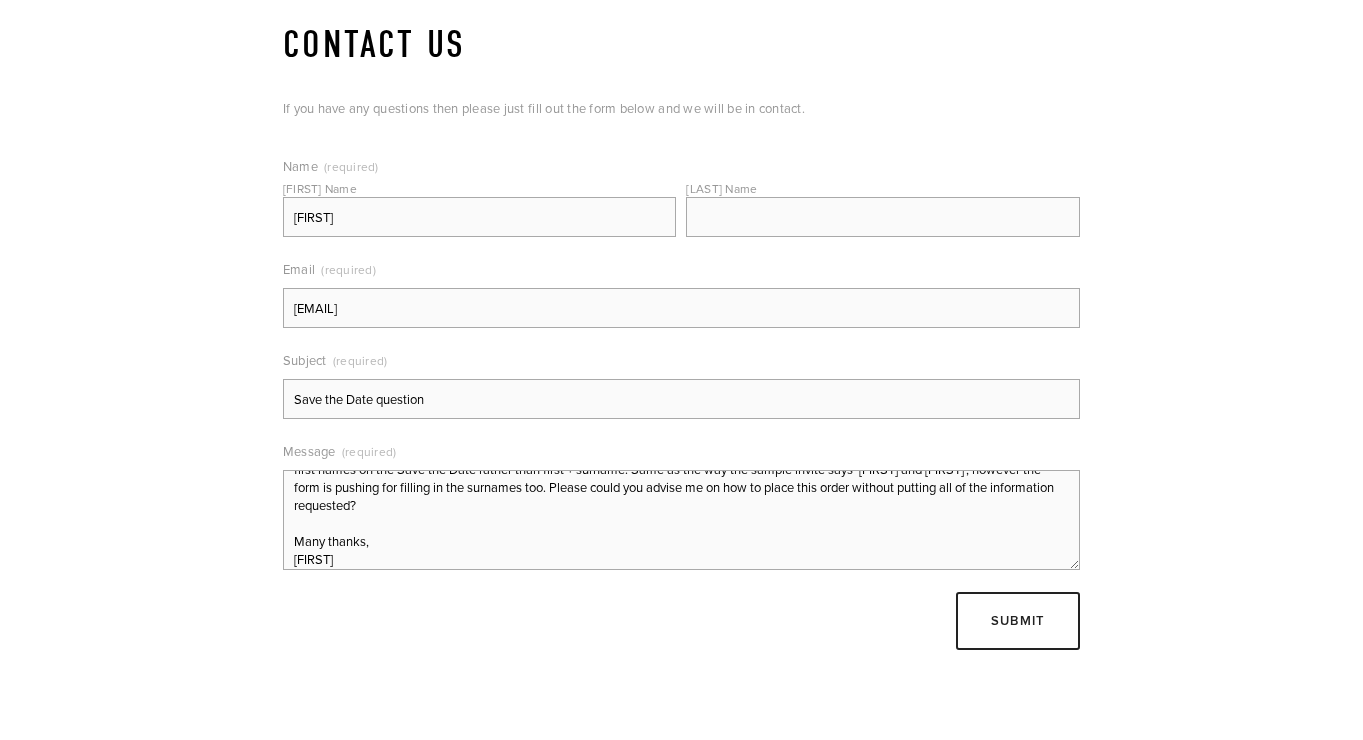 type on "Hi there!
I am emailing for some help in making a 'save the date' order. I was filling in the form for adding the details of the wedding location, but we don't want to put the entire address (with postcode etc) on the Save The Date. We'd like it to just say the name, [COUNTRY] and [COUNTRY] of the venue, however when I tried to place the order the form is insisting those categories be filled in. Similarly, we'd like it to just say our first names on the Save the Date rather than first + surname. Same as the way the sample invite says '[FIRST] and [FIRST]', however the form is pushing for filling in the surnames too. Please could you advise me on how to place this order without putting all of the information requested?
Many thanks,
[FIRST]" 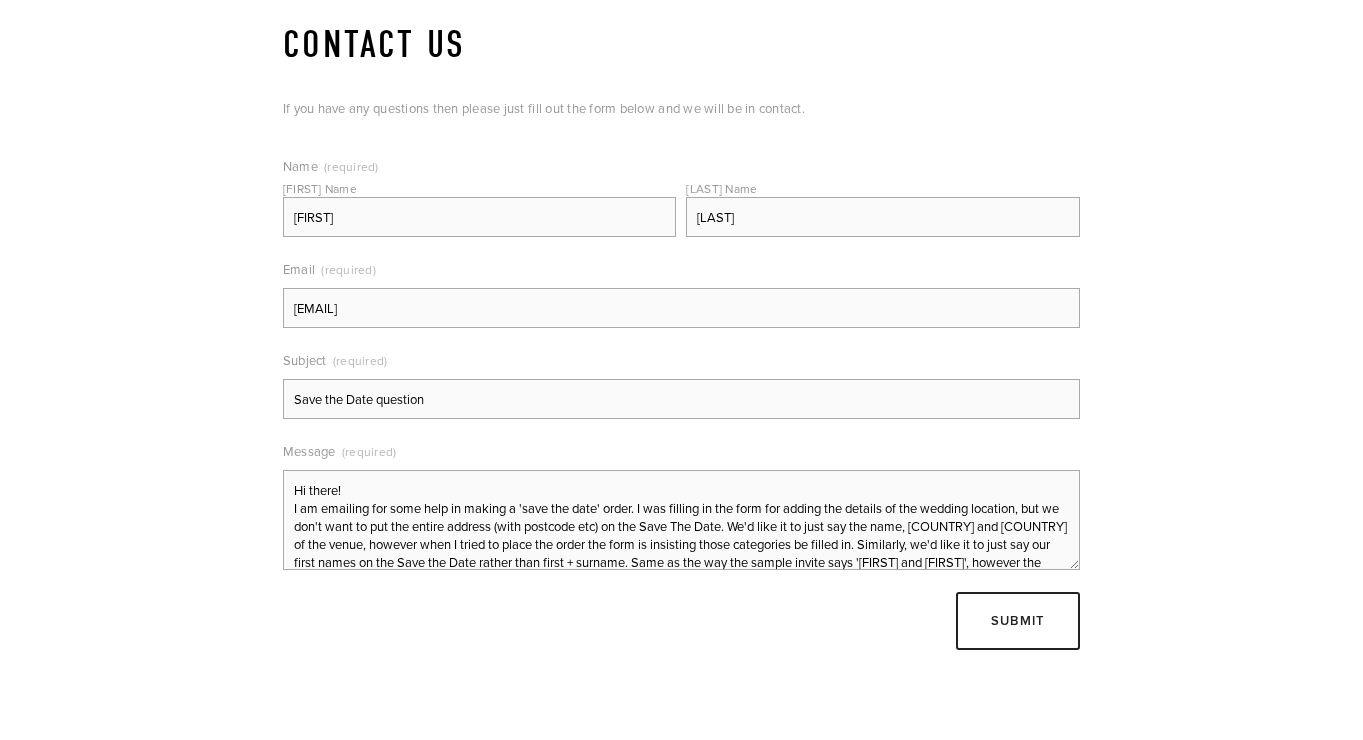scroll, scrollTop: 0, scrollLeft: 0, axis: both 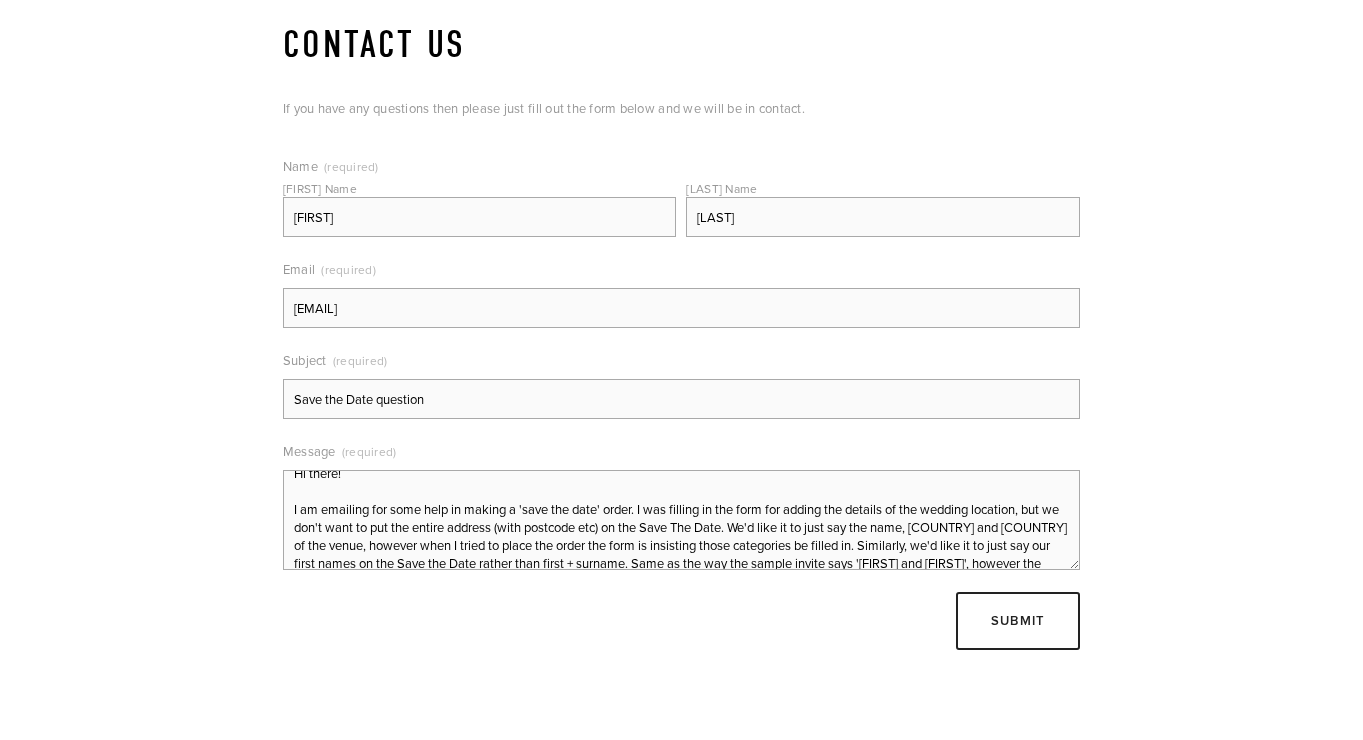 drag, startPoint x: 508, startPoint y: 510, endPoint x: 469, endPoint y: 509, distance: 39.012817 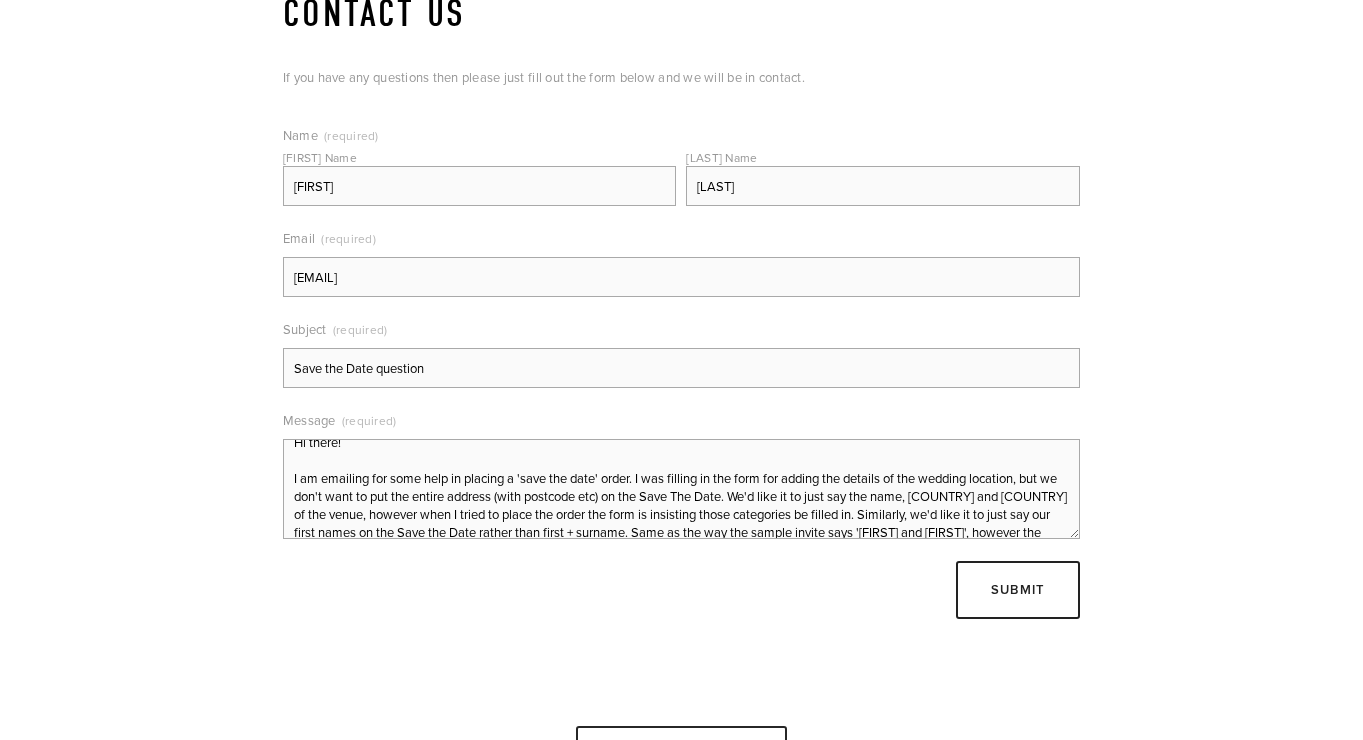 scroll, scrollTop: 285, scrollLeft: 0, axis: vertical 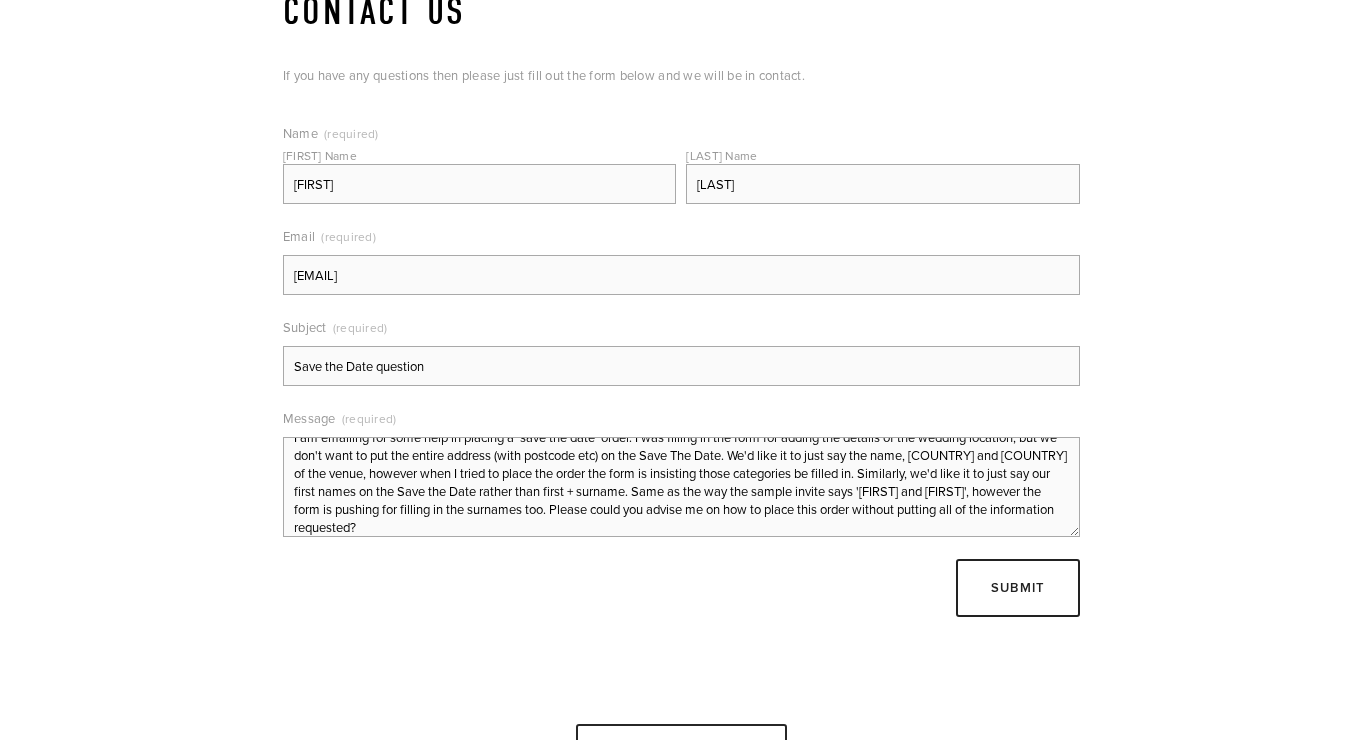 click on "Hi there!
I am emailing for some help in placing a 'save the date' order. I was filling in the form for adding the details of the wedding location, but we don't want to put the entire address (with postcode etc) on the Save The Date. We'd like it to just say the name, [COUNTRY] and [COUNTRY] of the venue, however when I tried to place the order the form is insisting those categories be filled in. Similarly, we'd like it to just say our first names on the Save the Date rather than first + surname. Same as the way the sample invite says '[FIRST] and [FIRST]', however the form is pushing for filling in the surnames too. Please could you advise me on how to place this order without putting all of the information requested?
Many thanks,
[FIRST]" at bounding box center [681, 487] 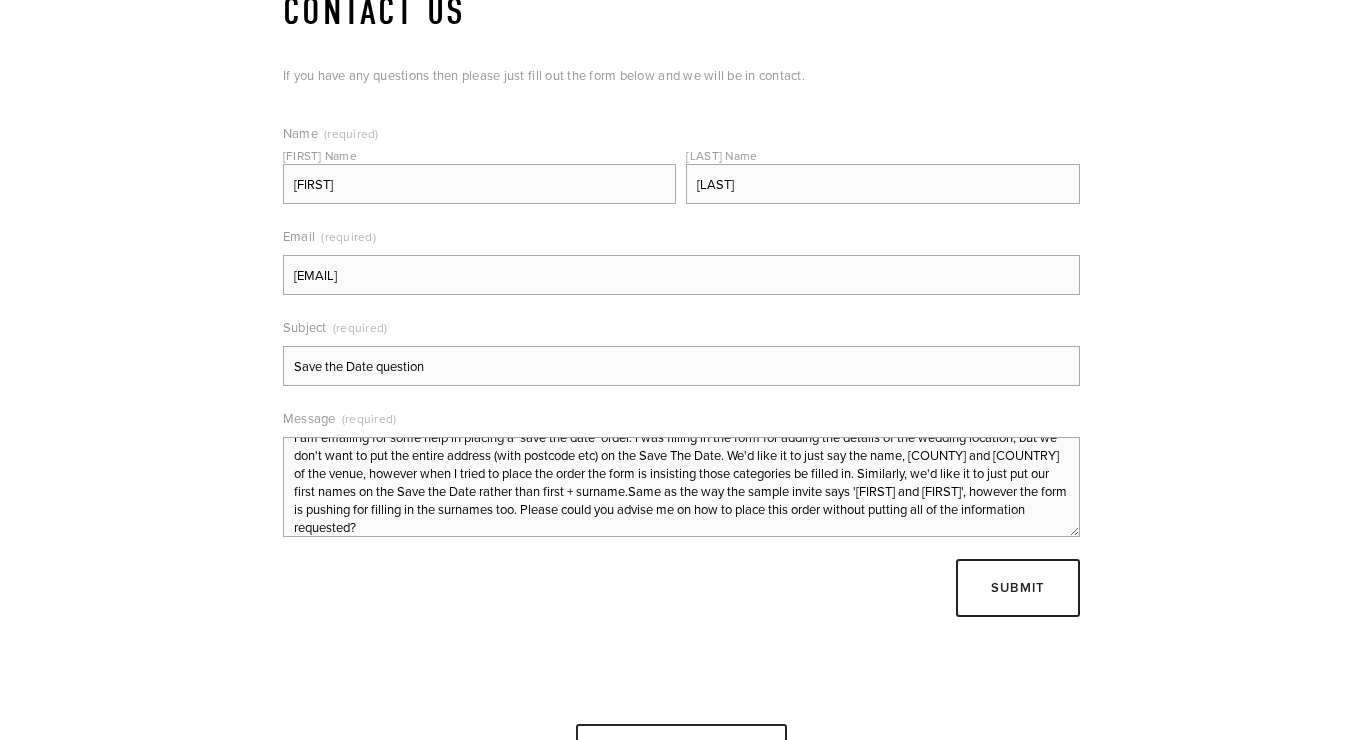 click on "Hi there!
I am emailing for some help in placing a 'save the date' order. I was filling in the form for adding the details of the wedding location, but we don't want to put the entire address (with postcode etc) on the Save The Date. We'd like it to just say the name, [COUNTY] and [COUNTRY] of the venue, however when I tried to place the order the form is insisting those categories be filled in. Similarly, we'd like it to just put our first names on the Save the Date rather than first + surname.Same as the way the sample invite says '[FIRST] and [FIRST]', however the form is pushing for filling in the surnames too. Please could you advise me on how to place this order without putting all of the information requested?
Many thanks,
[FIRST]" at bounding box center [681, 487] 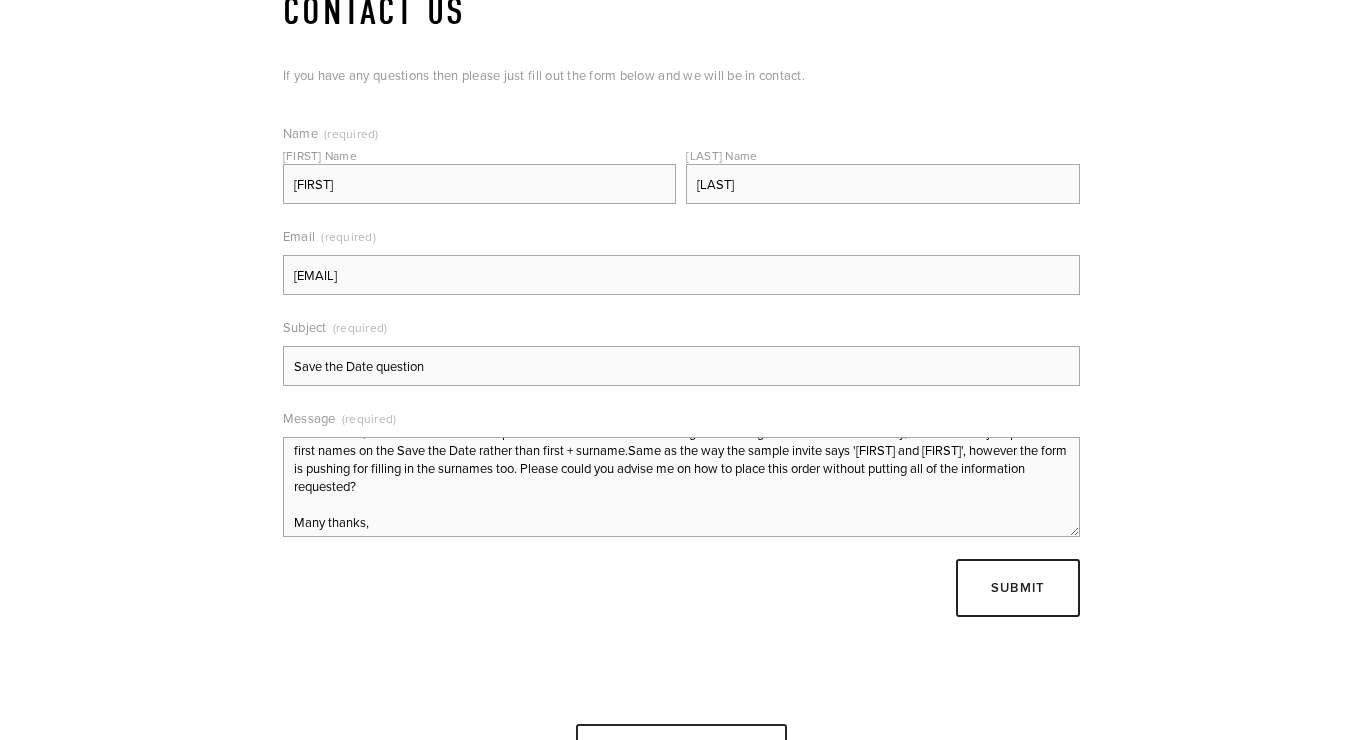 scroll, scrollTop: 84, scrollLeft: 0, axis: vertical 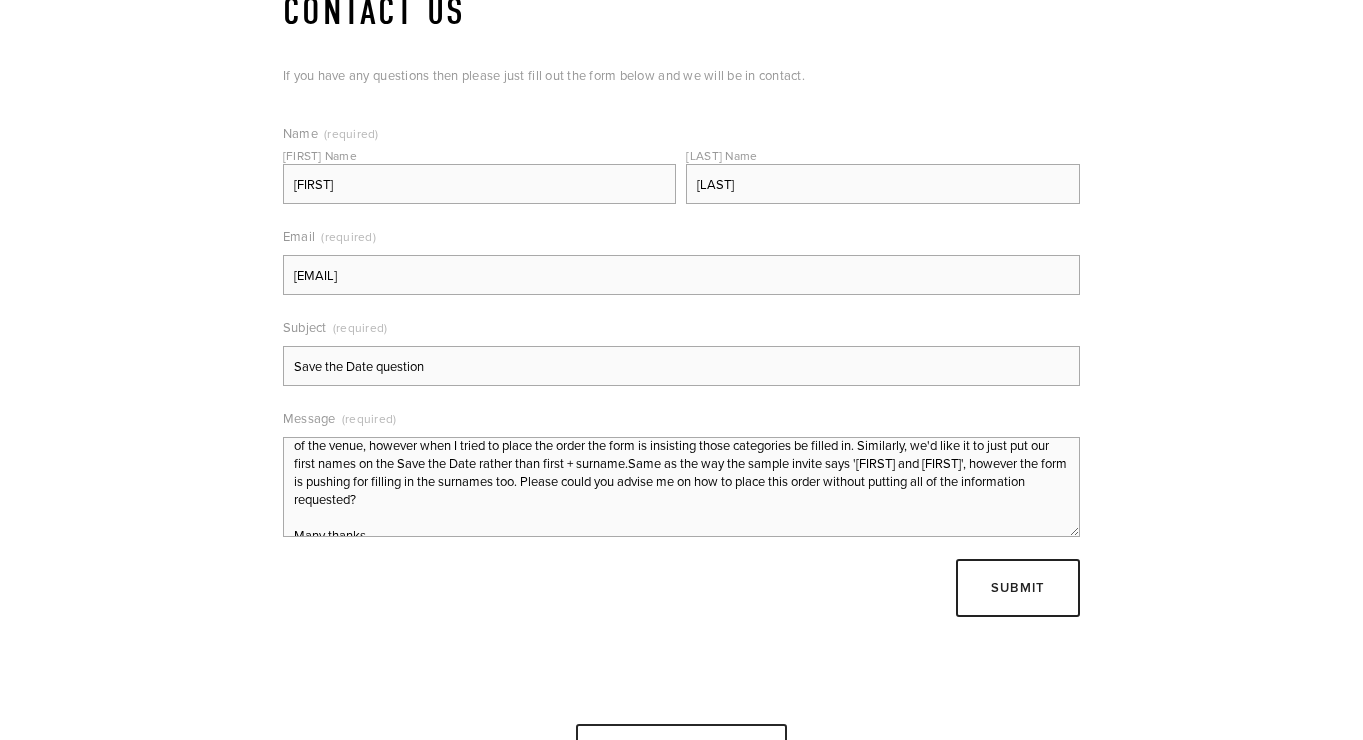 click on "Hi there!
I am emailing for some help in placing a 'save the date' order. I was filling in the form for adding the details of the wedding location, but we don't want to put the entire address (with postcode etc) on the Save The Date. We'd like it to just say the name, [COUNTY] and [COUNTRY] of the venue, however when I tried to place the order the form is insisting those categories be filled in. Similarly, we'd like it to just put our first names on the Save the Date rather than first + surname.Same as the way the sample invite says '[FIRST] and [FIRST]', however the form is pushing for filling in the surnames too. Please could you advise me on how to place this order without putting all of the information requested?
Many thanks,
[FIRST]" at bounding box center [681, 487] 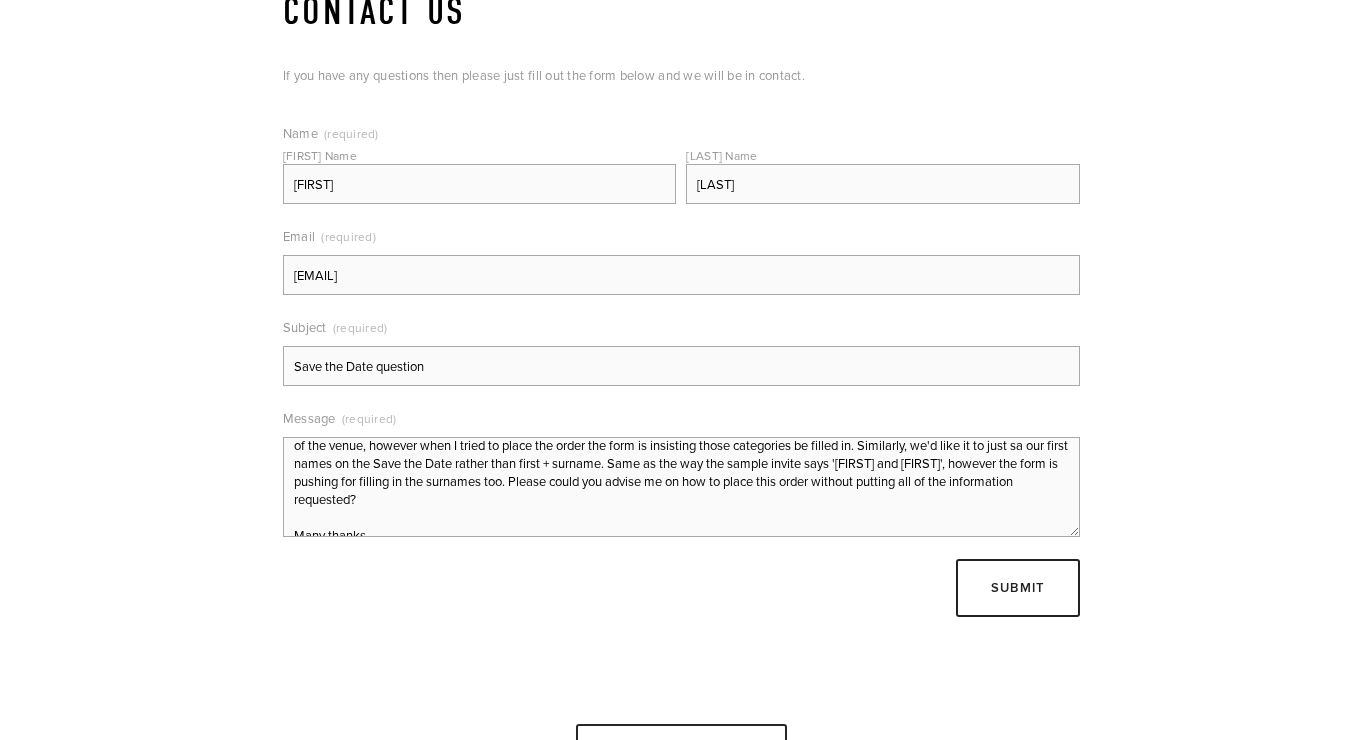scroll, scrollTop: 82, scrollLeft: 0, axis: vertical 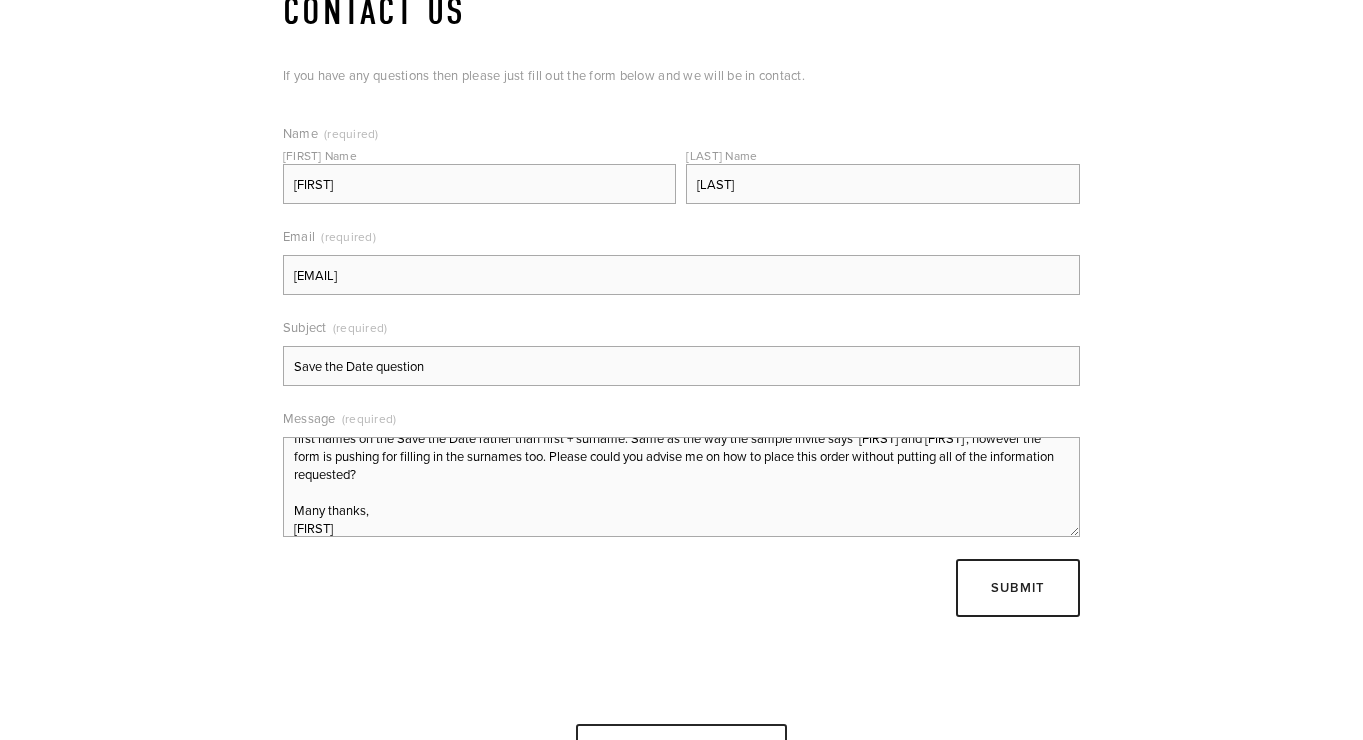 click on "Hi there!
I am emailing for some help in placing a 'save the date' order. I was filling in the form for adding the details of the wedding location, but we don't want to put the entire address (with postcode etc) on the Save The Date. We'd like it to just say the name, [COUNTY] and [COUNTRY] of the venue, however when I tried to place the order the form is insisting those categories be filled in. Similarly, we'd like it to just put our first names on the Save the Date rather than first + surname. Same as the way the sample invite says '[FIRST] and [FIRST]', however the form is pushing for filling in the surnames too. Please could you advise me on how to place this order without putting all of the information requested?
Many thanks,
[FIRST]" at bounding box center (681, 487) 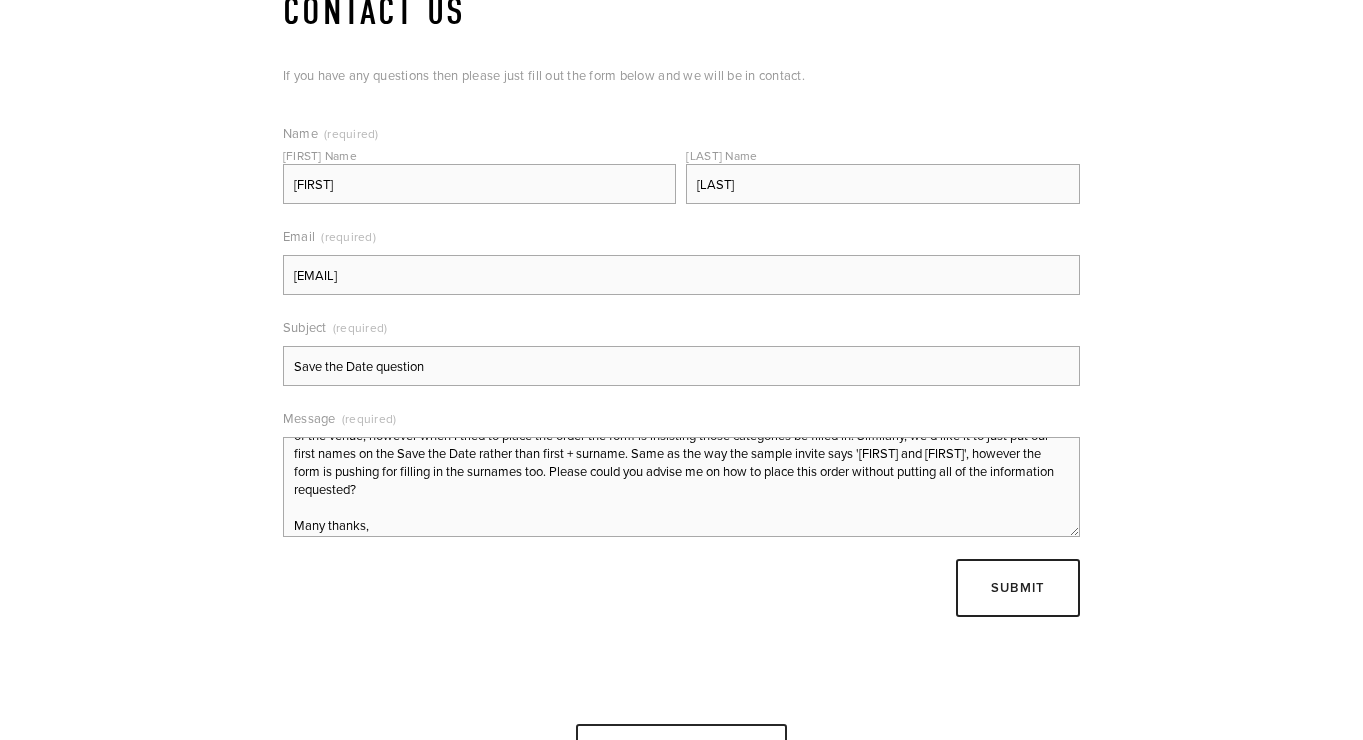scroll, scrollTop: 93, scrollLeft: 0, axis: vertical 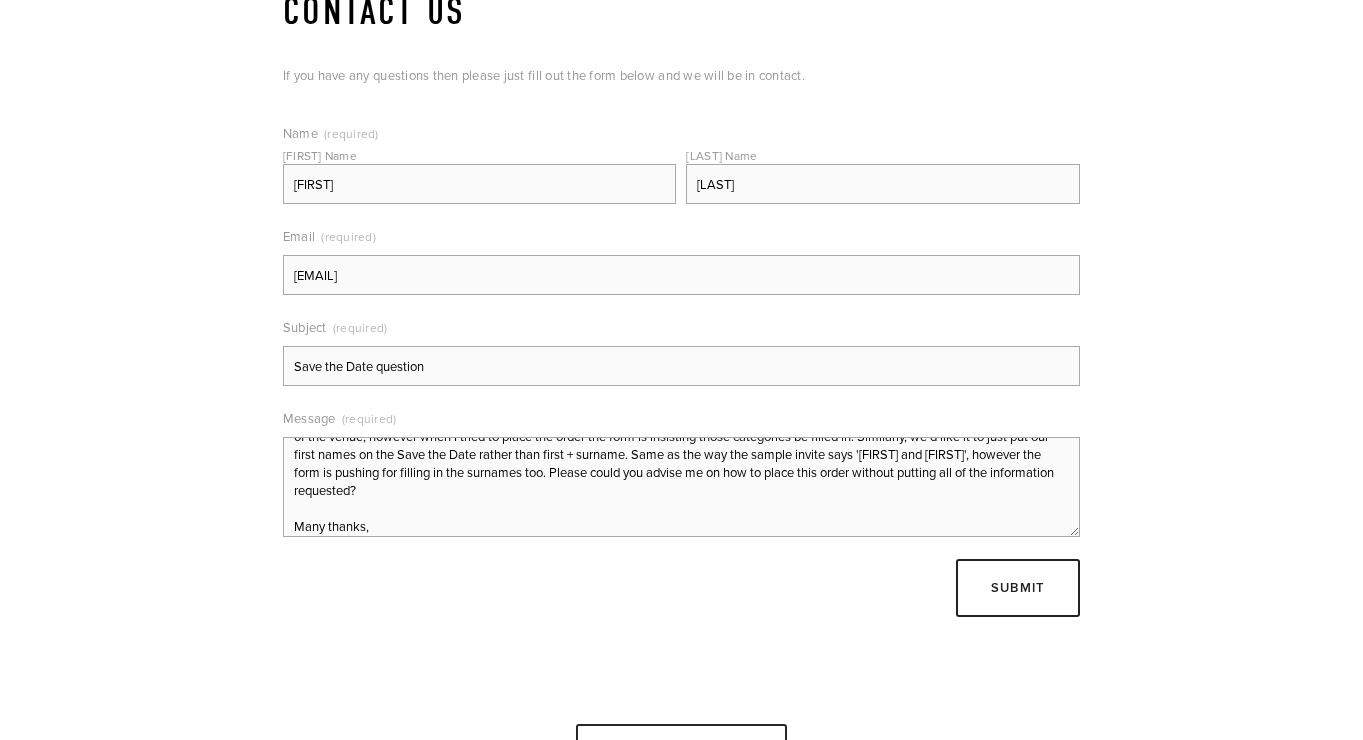click on "Hi there!
I am emailing for some help in placing a 'save the date' order. I was filling in the form for adding the details of the wedding location, but we don't want to put the entire address (with postcode etc) on the Save The Date. We'd like it to just say the name, [COUNTY] and [COUNTRY] of the venue, however when I tried to place the order the form is insisting those categories be filled in. Similarly, we'd like it to just put our first names on the Save the Date rather than first + surname. Same as the way the sample invite says '[FIRST] and [FIRST]', however the form is pushing for filling in the surnames too. Please could you advise me on how to place this order without putting all of the information requested?
Many thanks,
[FIRST]" at bounding box center (681, 487) 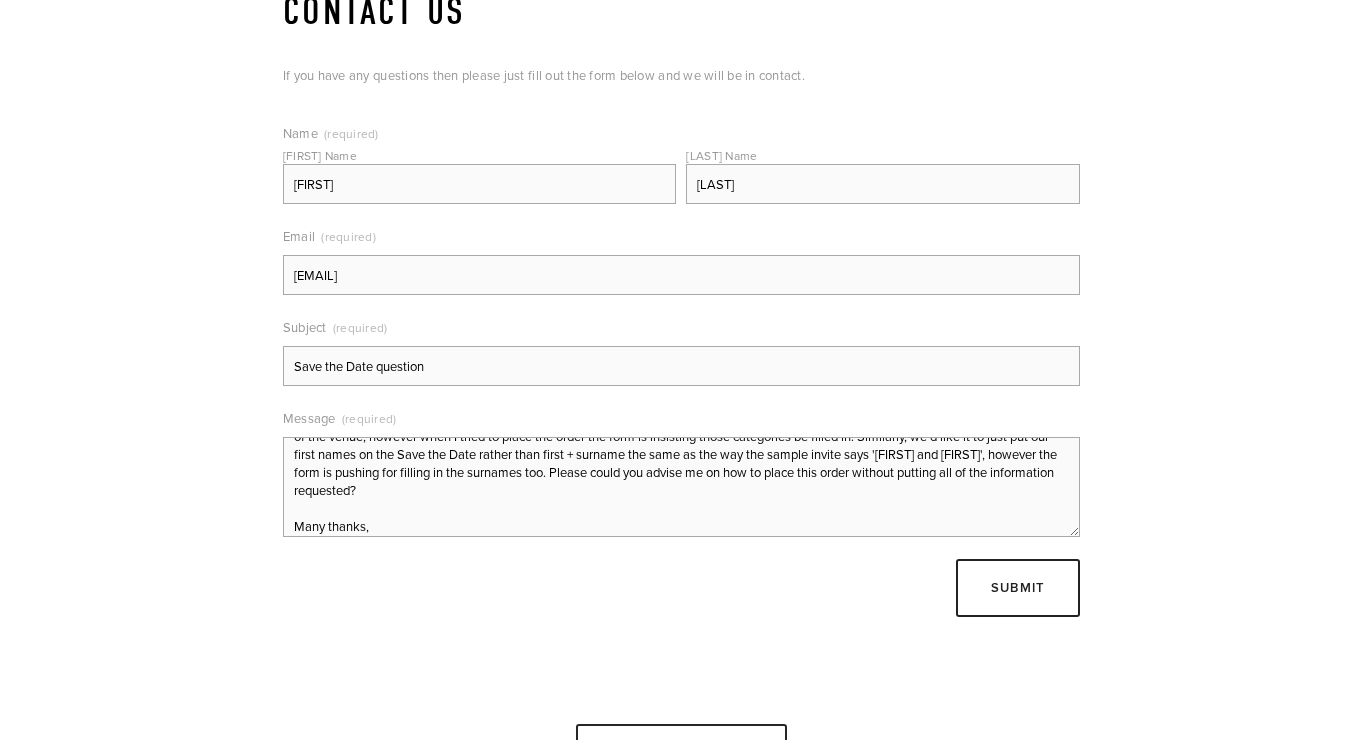 click on "Hi there!
I am emailing for some help in placing a 'save the date' order. I was filling in the form for adding the details of the wedding location, but we don't want to put the entire address (with postcode etc) on the Save The Date. We'd like it to just say the name, [COUNTY] and [COUNTRY] of the venue, however when I tried to place the order the form is insisting those categories be filled in. Similarly, we'd like it to just put our first names on the Save the Date rather than first + surname the same as the way the sample invite says '[FIRST] and [FIRST]', however the form is pushing for filling in the surnames too. Please could you advise me on how to place this order without putting all of the information requested?
Many thanks,
[FIRST]" at bounding box center (681, 487) 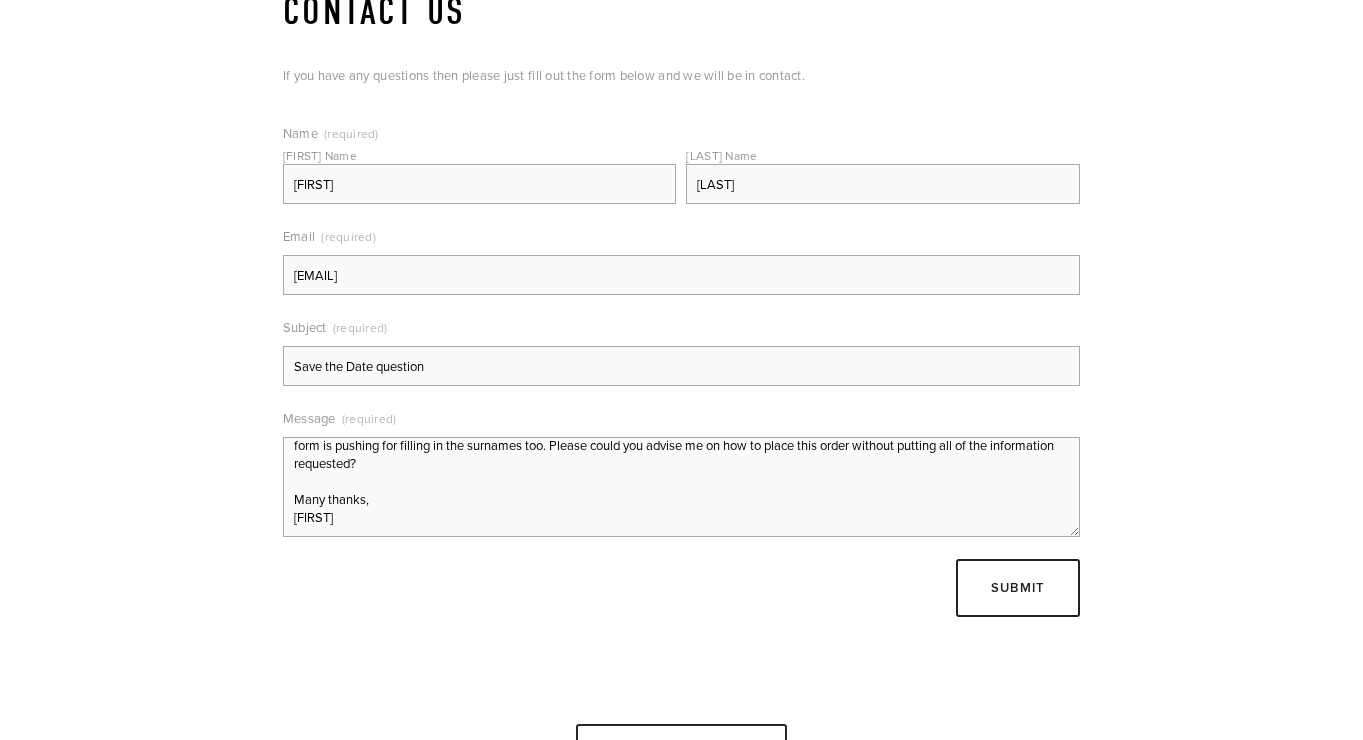 scroll, scrollTop: 120, scrollLeft: 0, axis: vertical 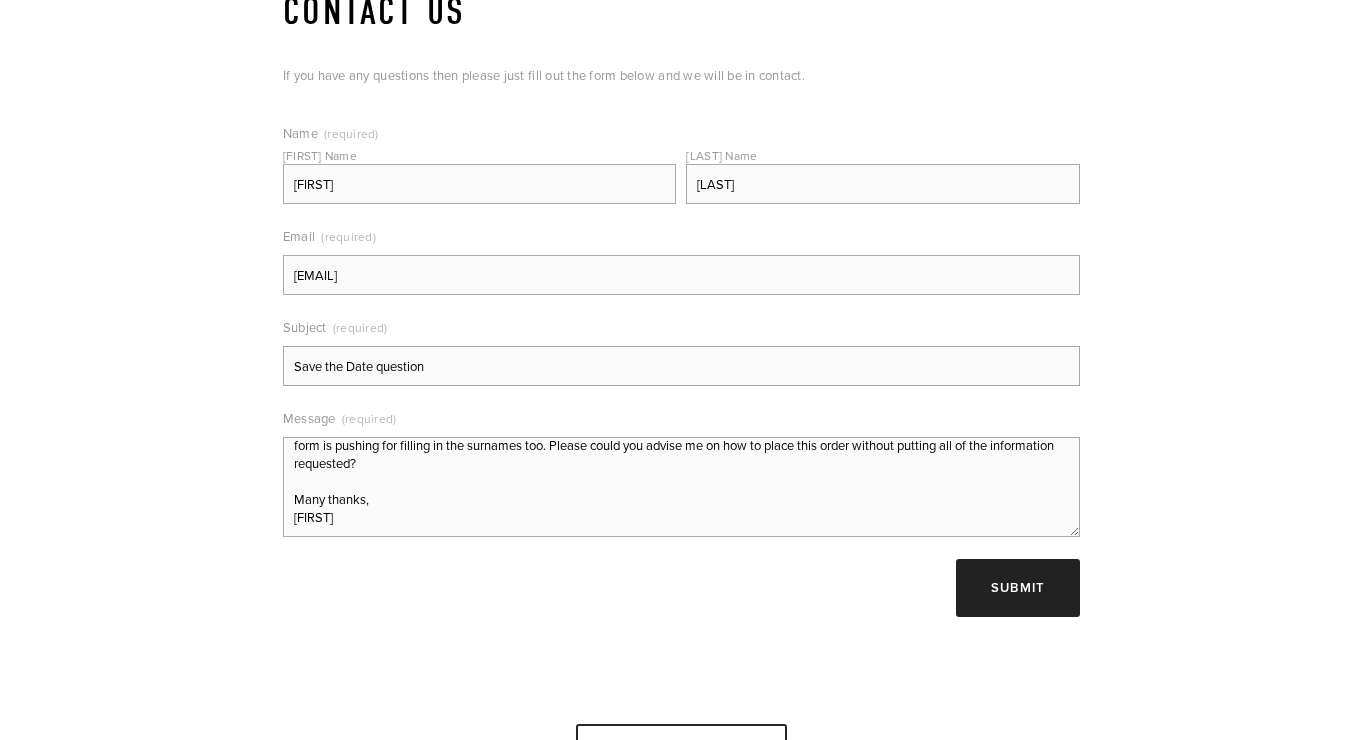 type on "Hi there!
I am emailing for some help in placing a 'save the date' order. I was filling in the form for adding the details of the wedding location, but we don't want to put the entire address (with postcode etc) on the Save The Date. We'd like it to just say the name, [COUNTY] and [COUNTRY] of the venue, however when I tried to place the order the form is insisting those categories be filled in. Similarly, we'd like it to just put our first names on the Save the Date rather than first + surname the same as the way the sample invite says '[FIRST] and [FIRST]', however the form is pushing for filling in the surnames too. Please could you advise me on how to place this order without putting all of the information requested?
Many thanks,
[FIRST]" 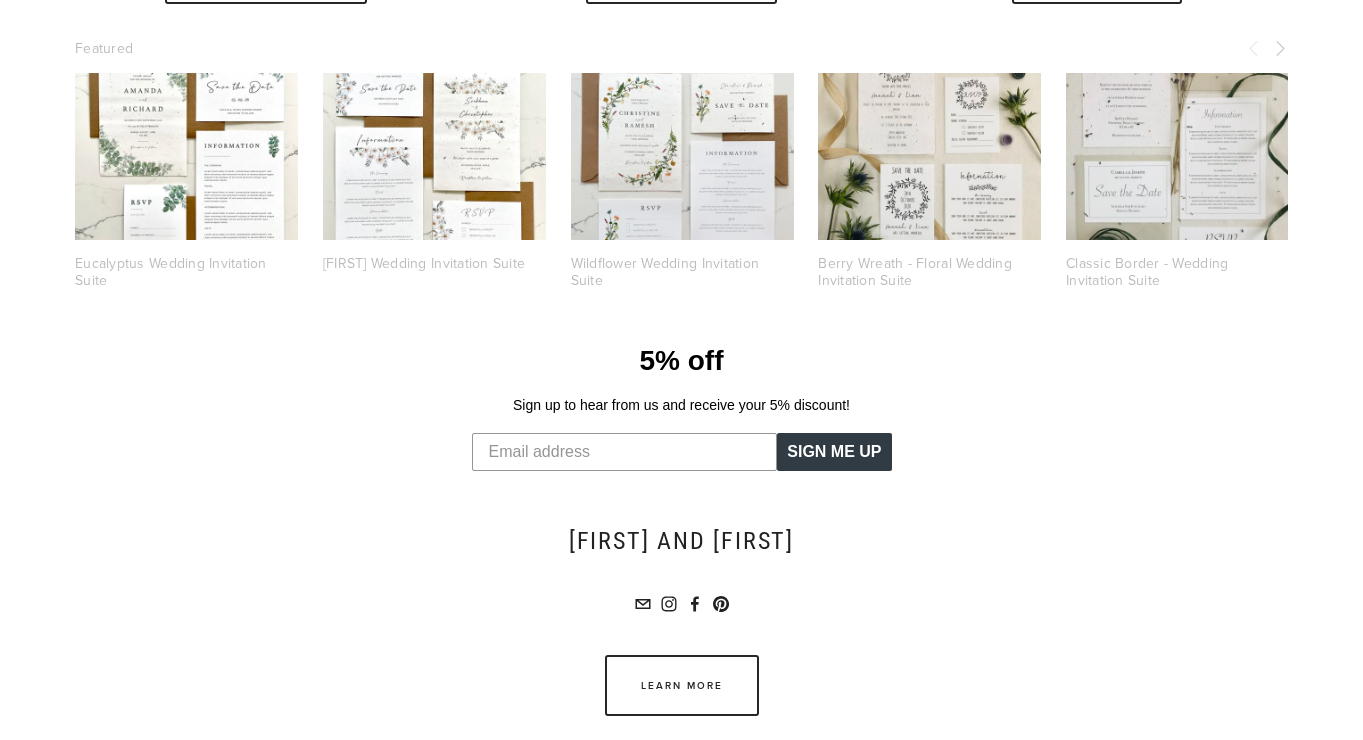scroll, scrollTop: 1339, scrollLeft: 0, axis: vertical 